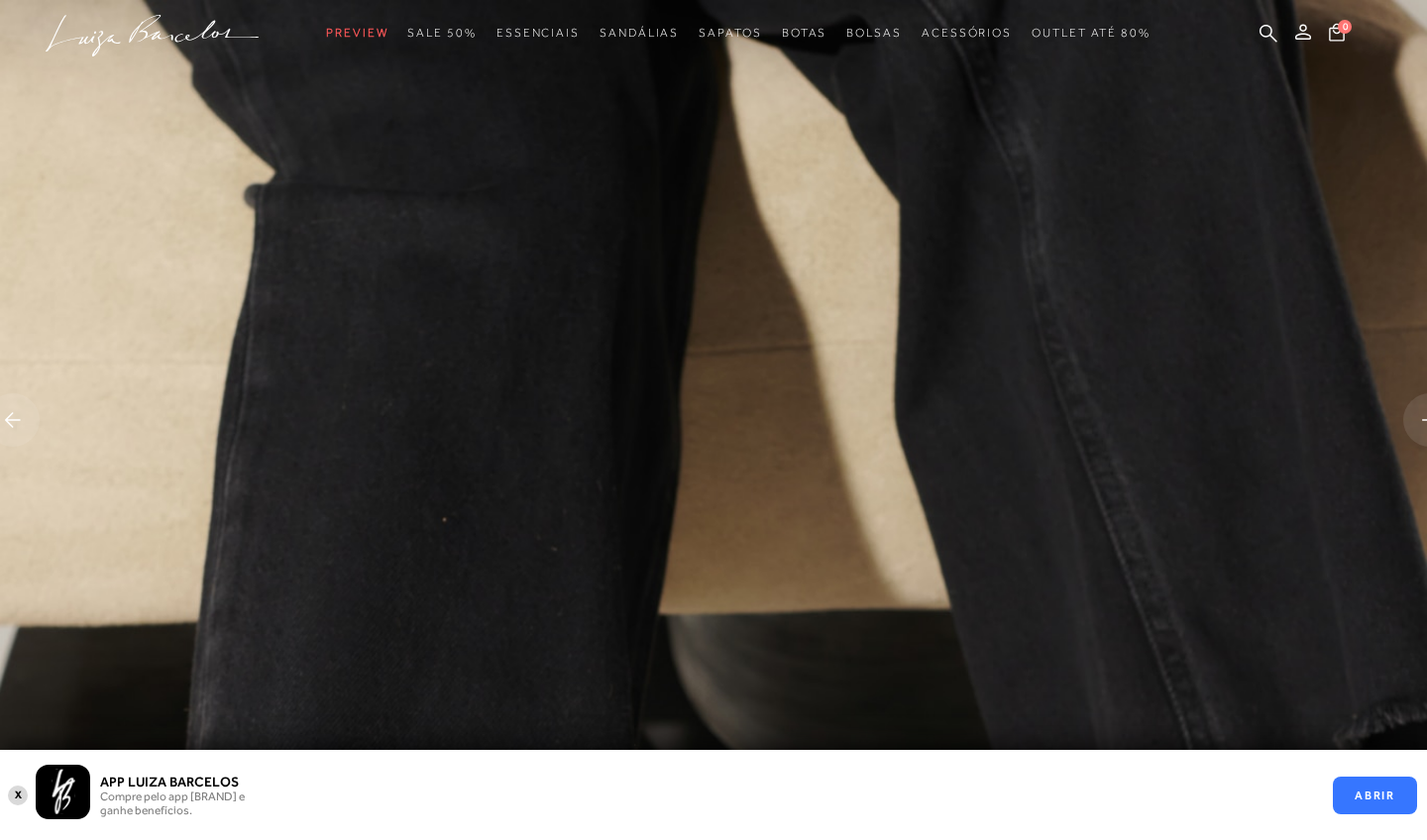 scroll, scrollTop: 0, scrollLeft: 0, axis: both 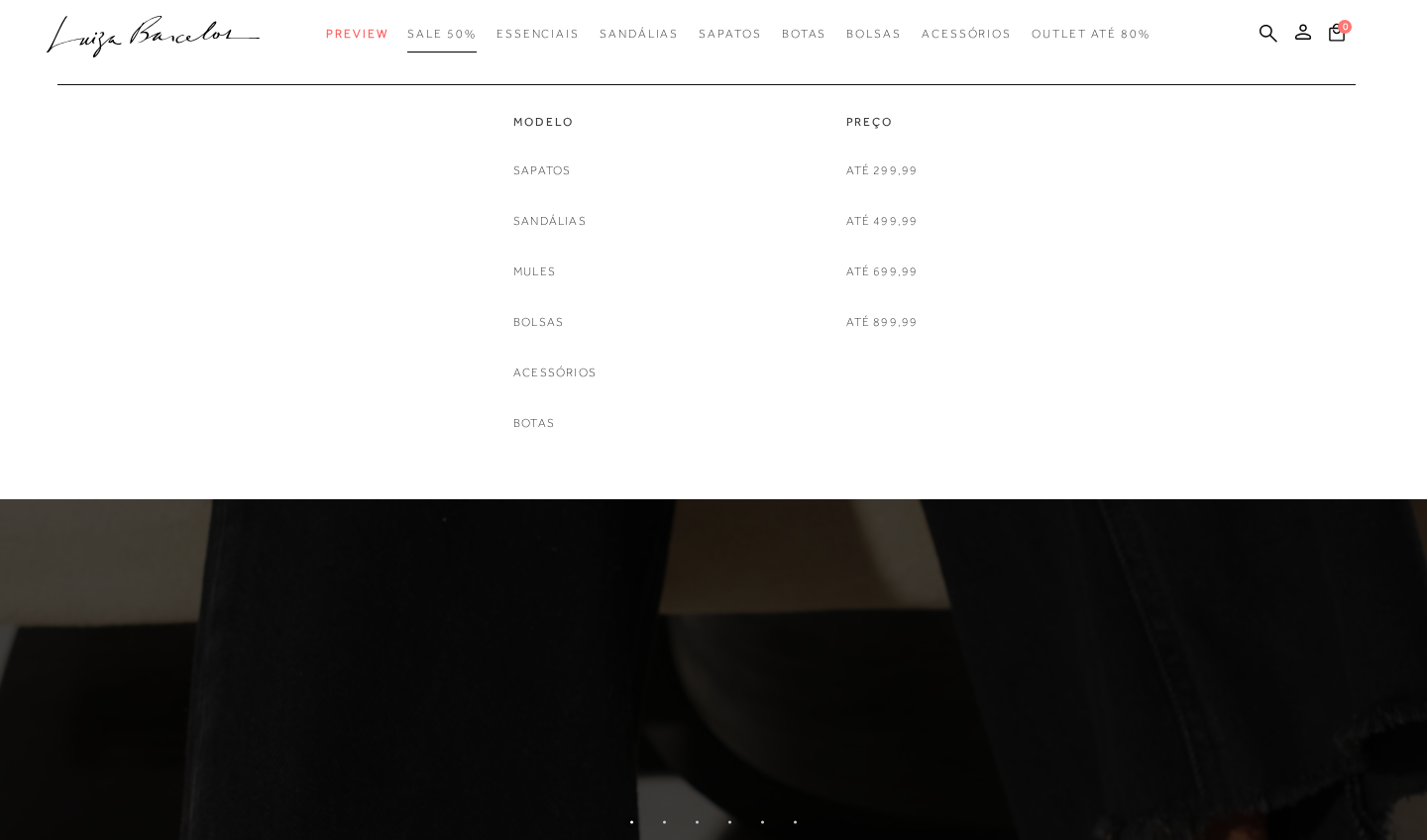 click on "SALE 50%" at bounding box center [441, 34] 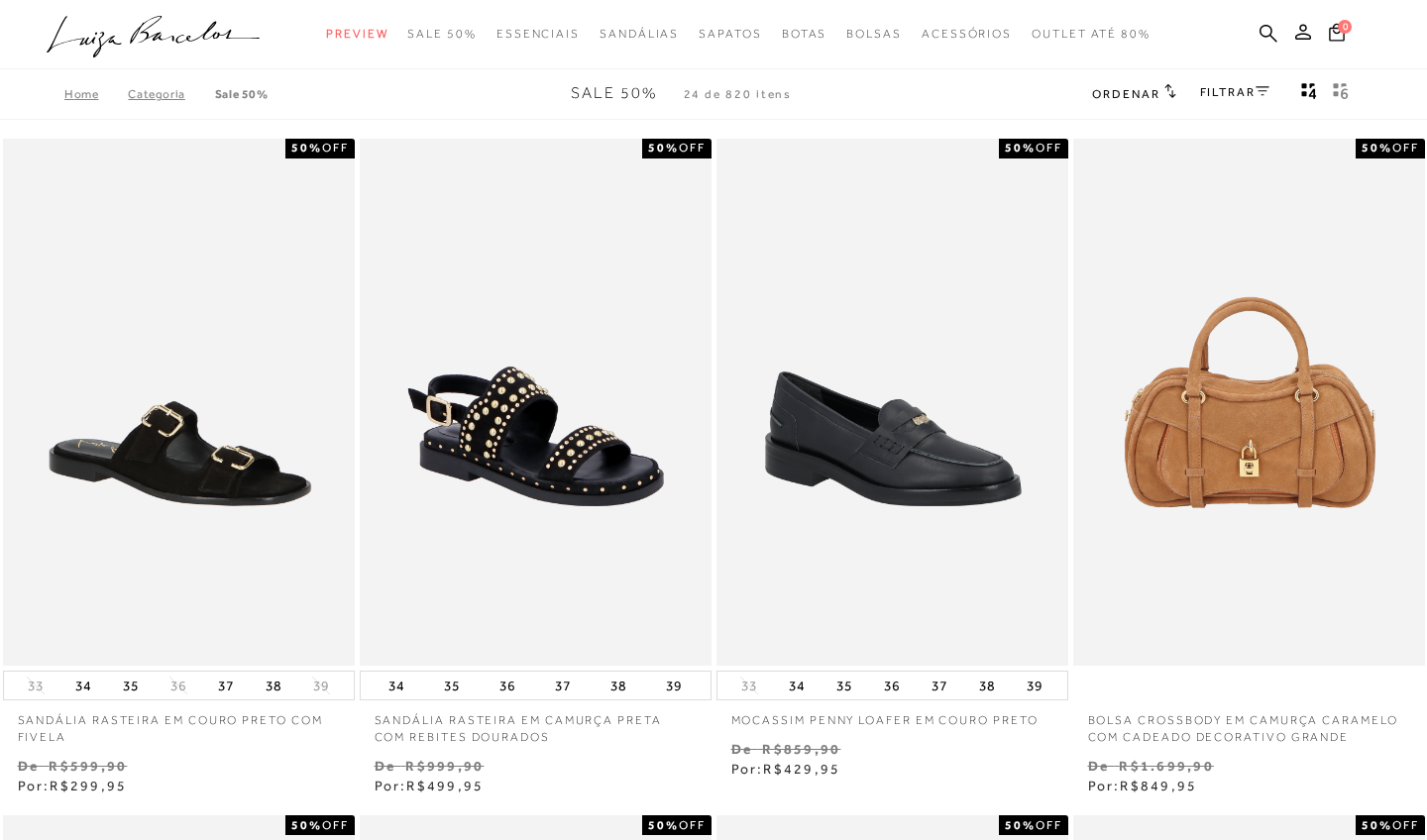 scroll, scrollTop: 0, scrollLeft: 0, axis: both 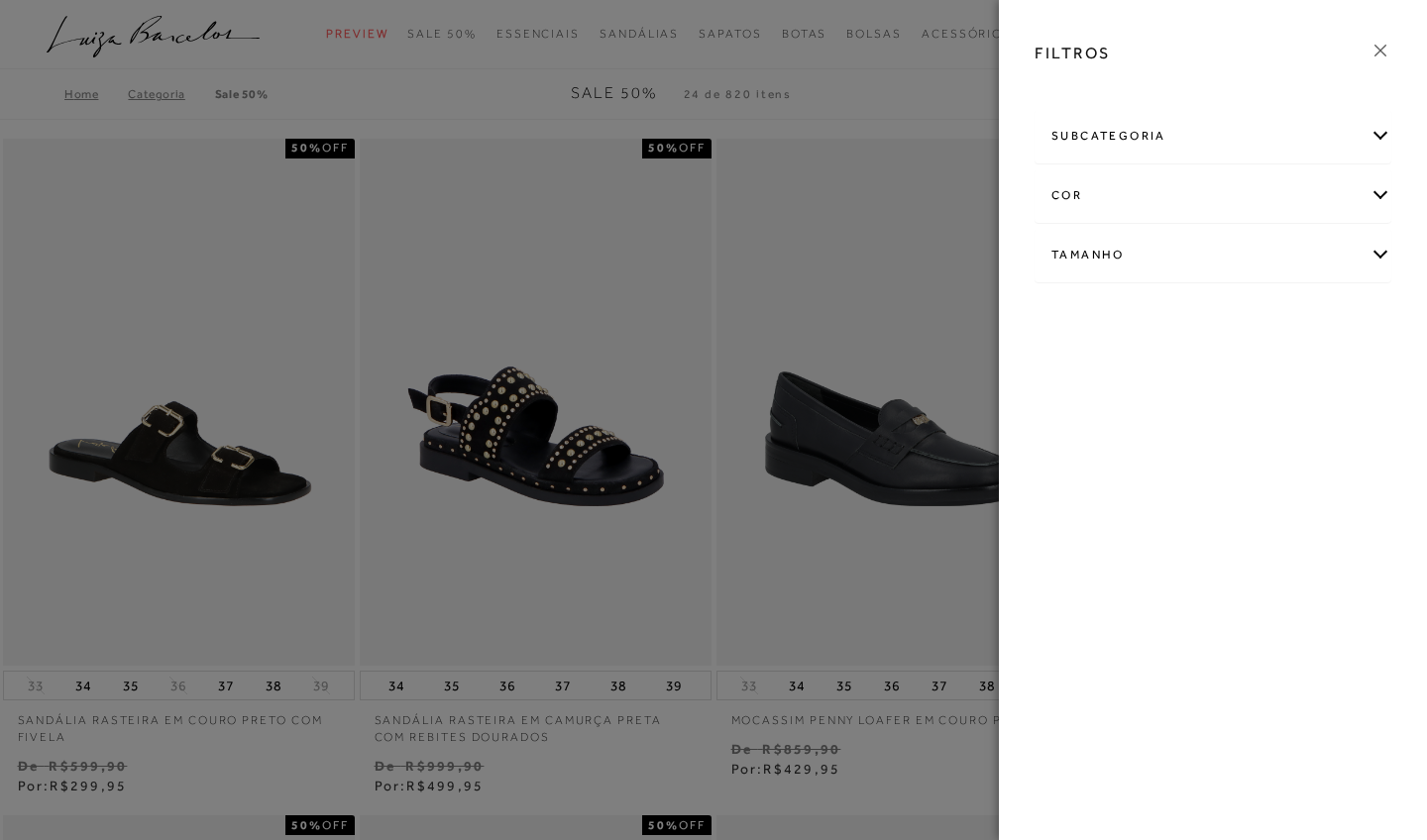 click on "Tamanho" at bounding box center [1213, 255] 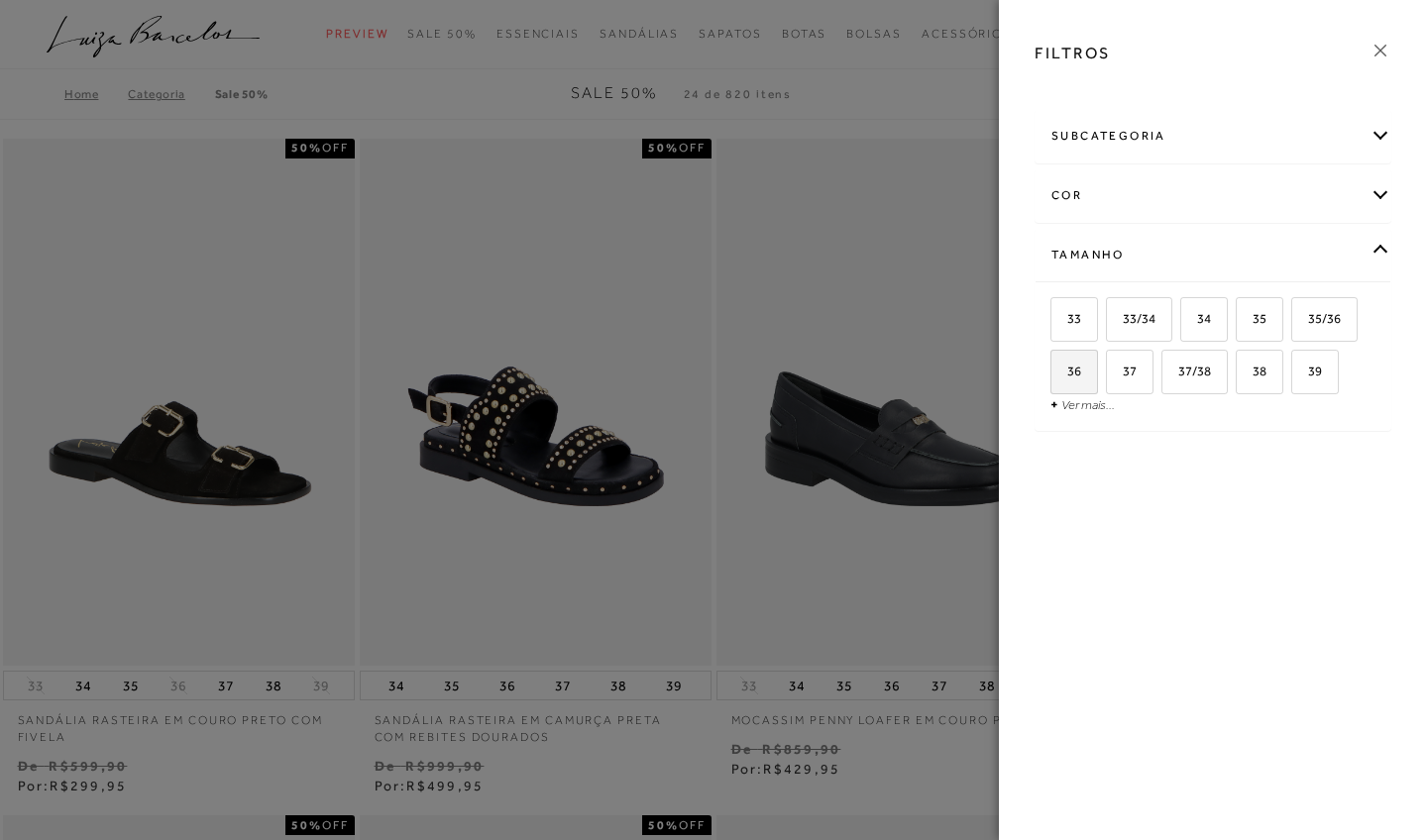 click on "36" at bounding box center (1074, 371) 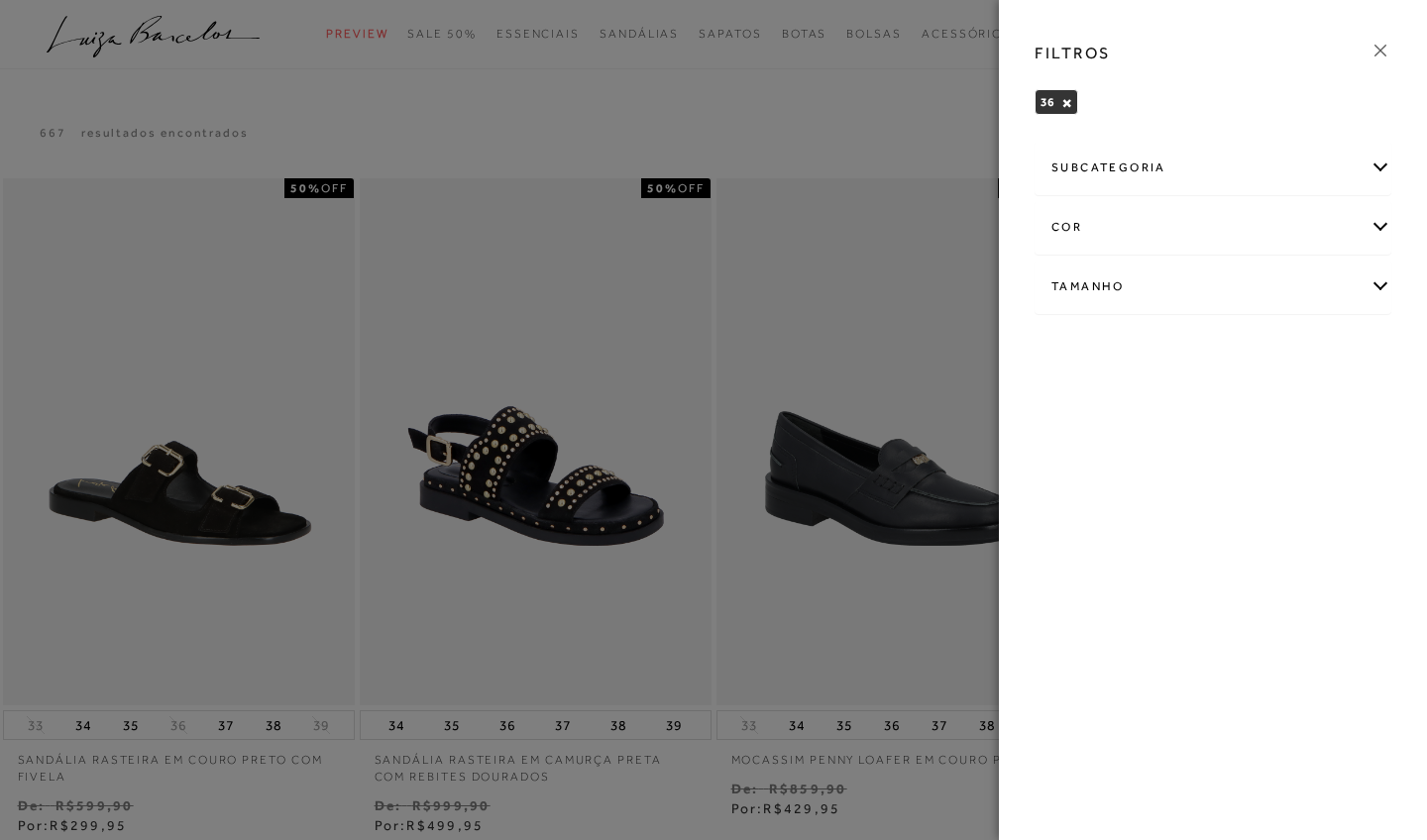 click 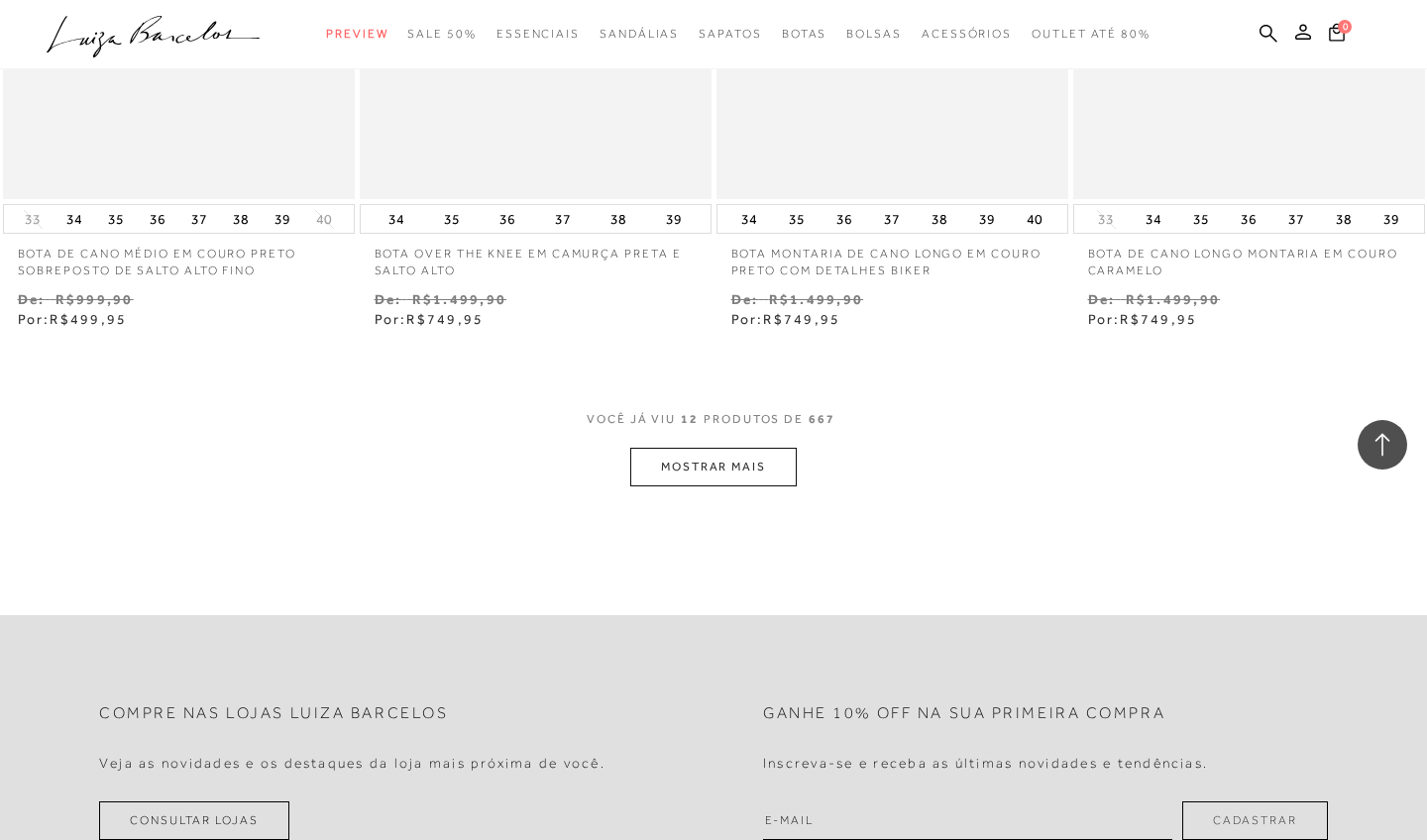 scroll, scrollTop: 1870, scrollLeft: 0, axis: vertical 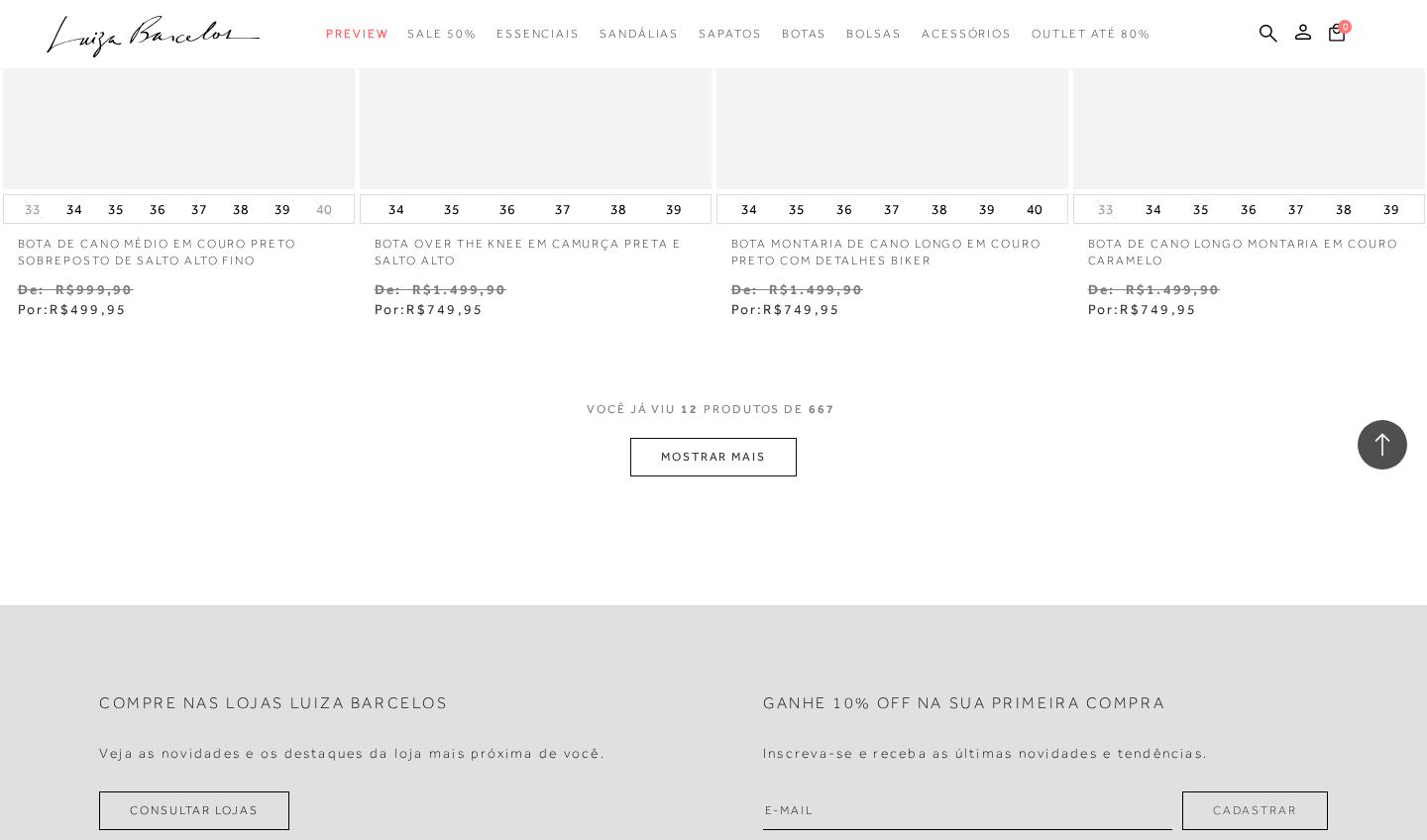 click on "MOSTRAR MAIS" at bounding box center (714, 457) 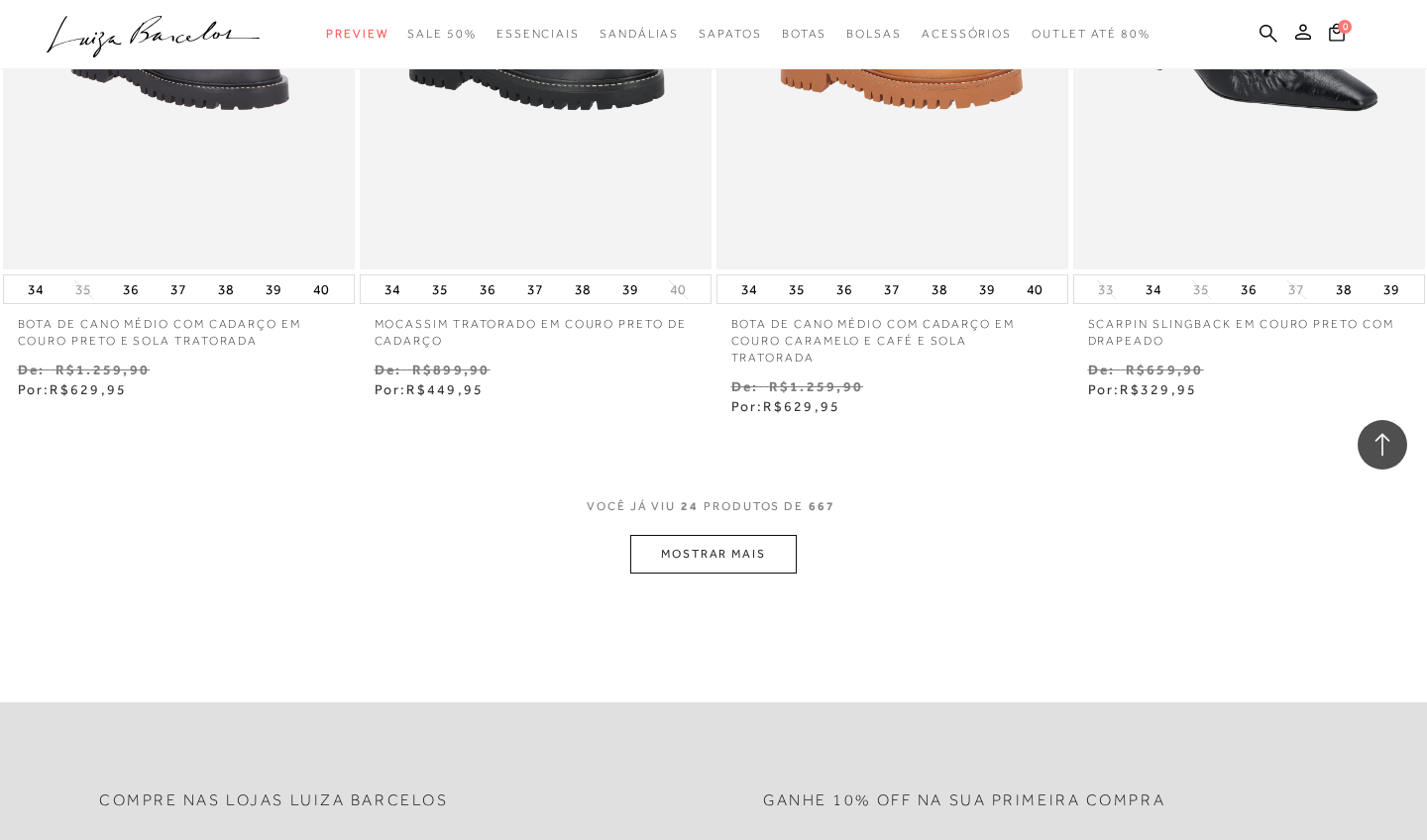 scroll, scrollTop: 3843, scrollLeft: 0, axis: vertical 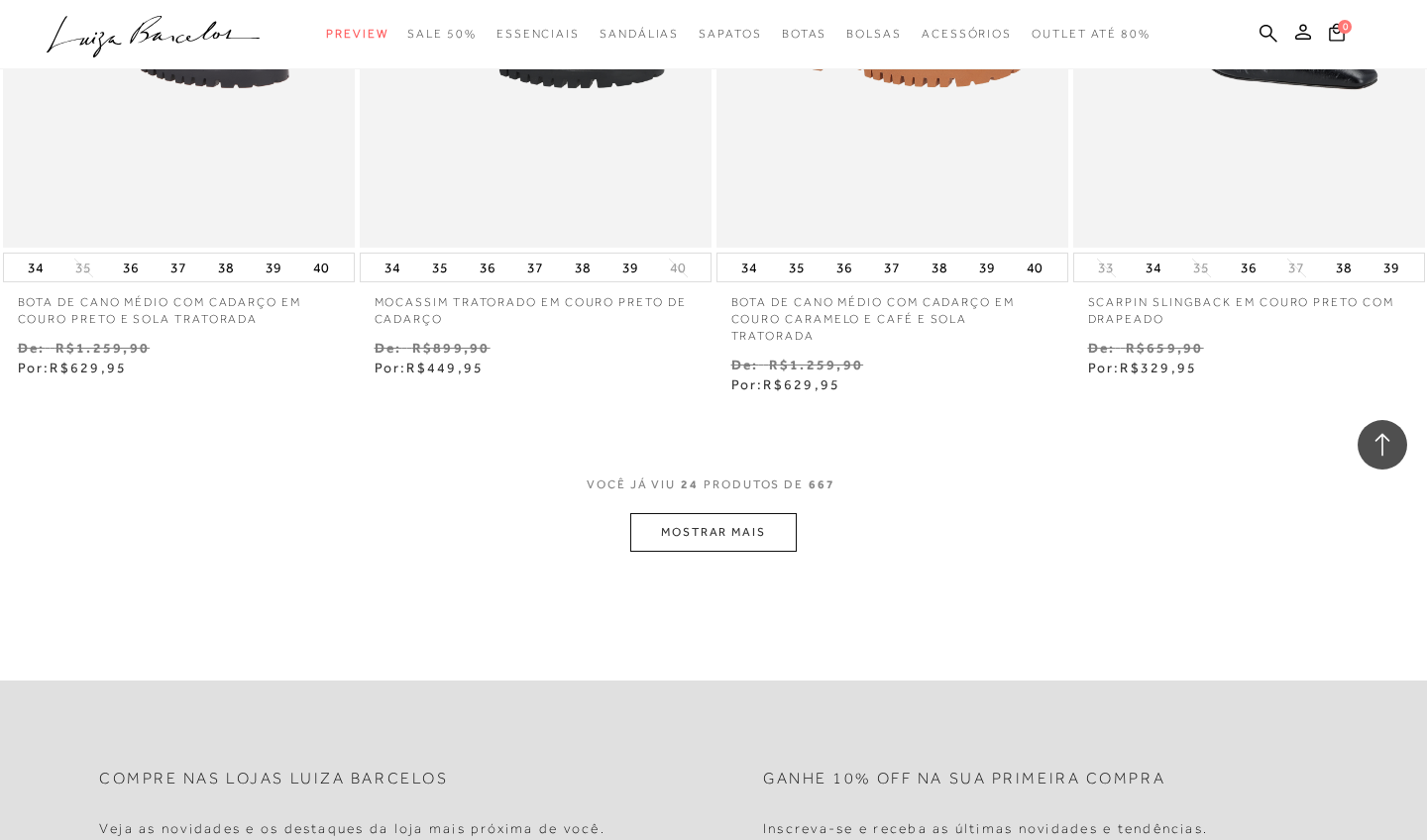 click on "MOSTRAR MAIS" at bounding box center [714, 532] 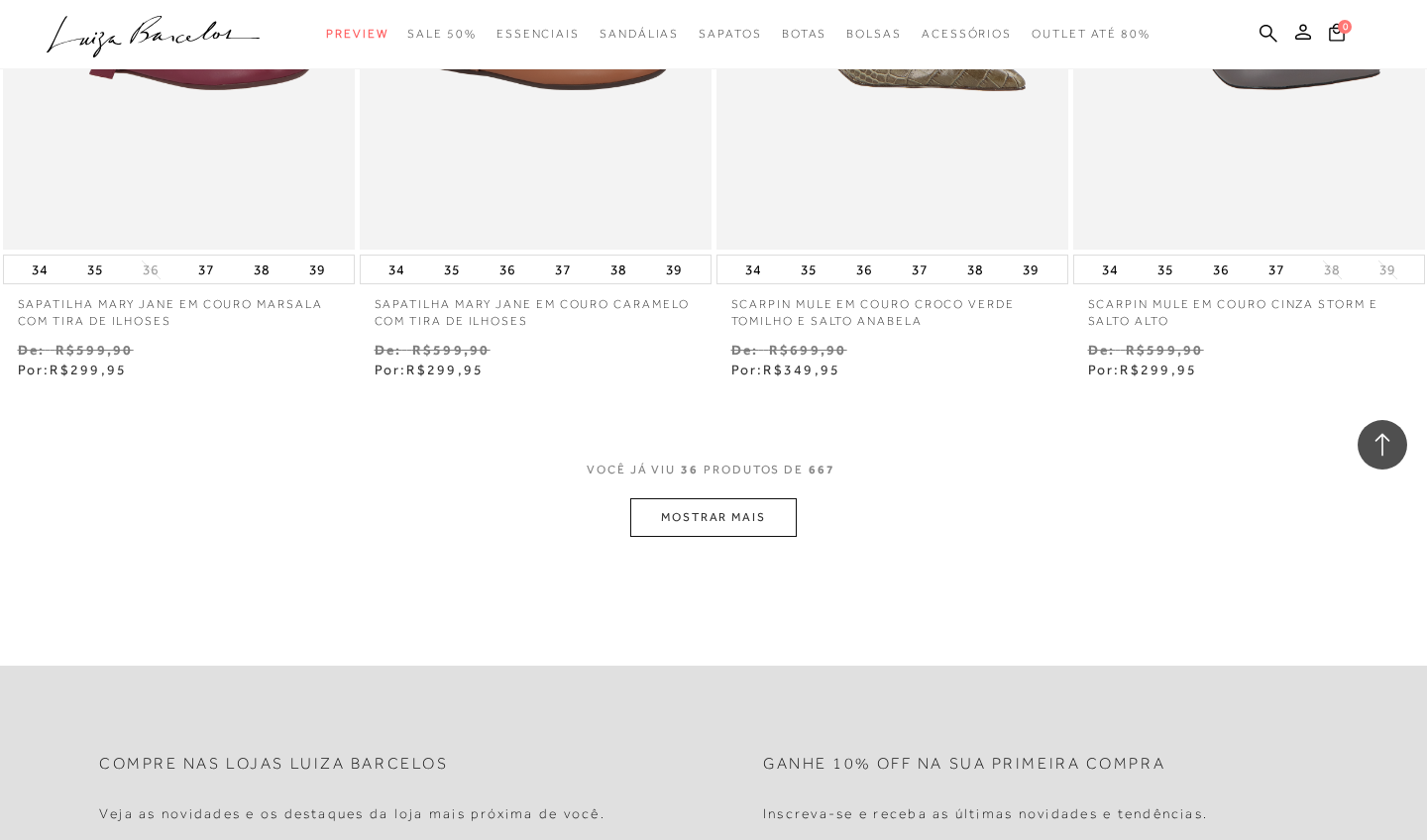 scroll, scrollTop: 5966, scrollLeft: 0, axis: vertical 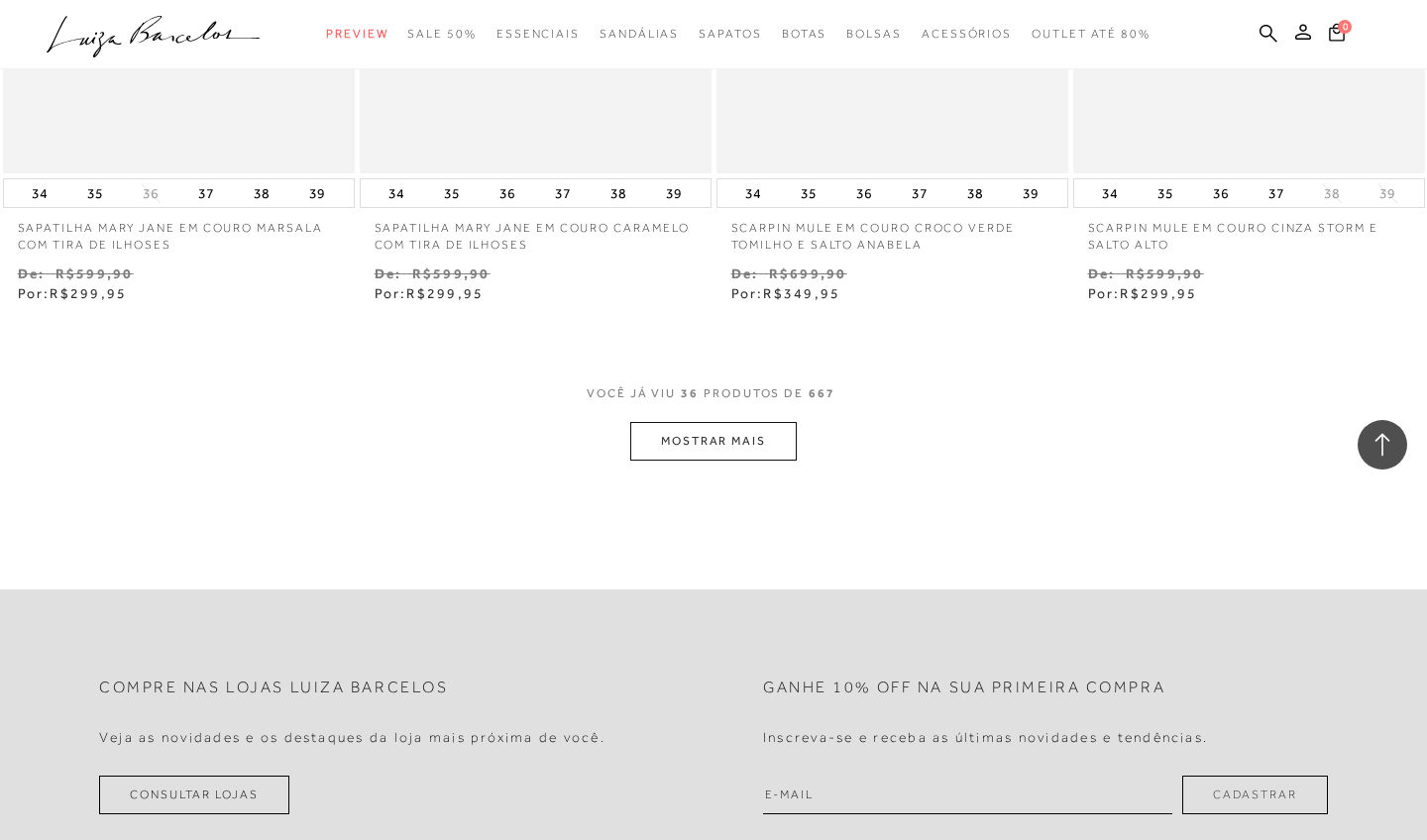 click on "VOCê JÁ VIU
36
PRODUTOS DE
667" at bounding box center (714, 403) 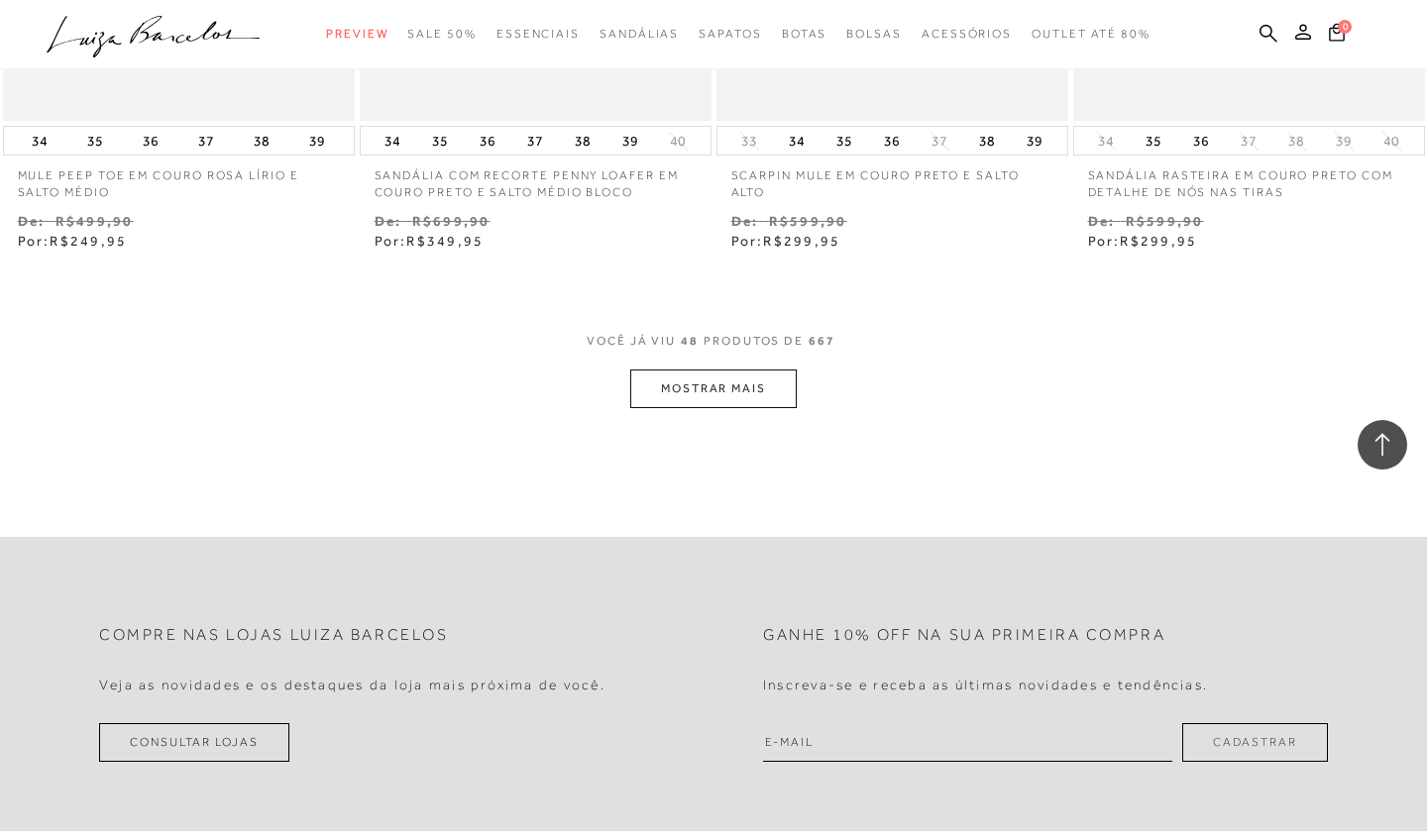 scroll, scrollTop: 8058, scrollLeft: 0, axis: vertical 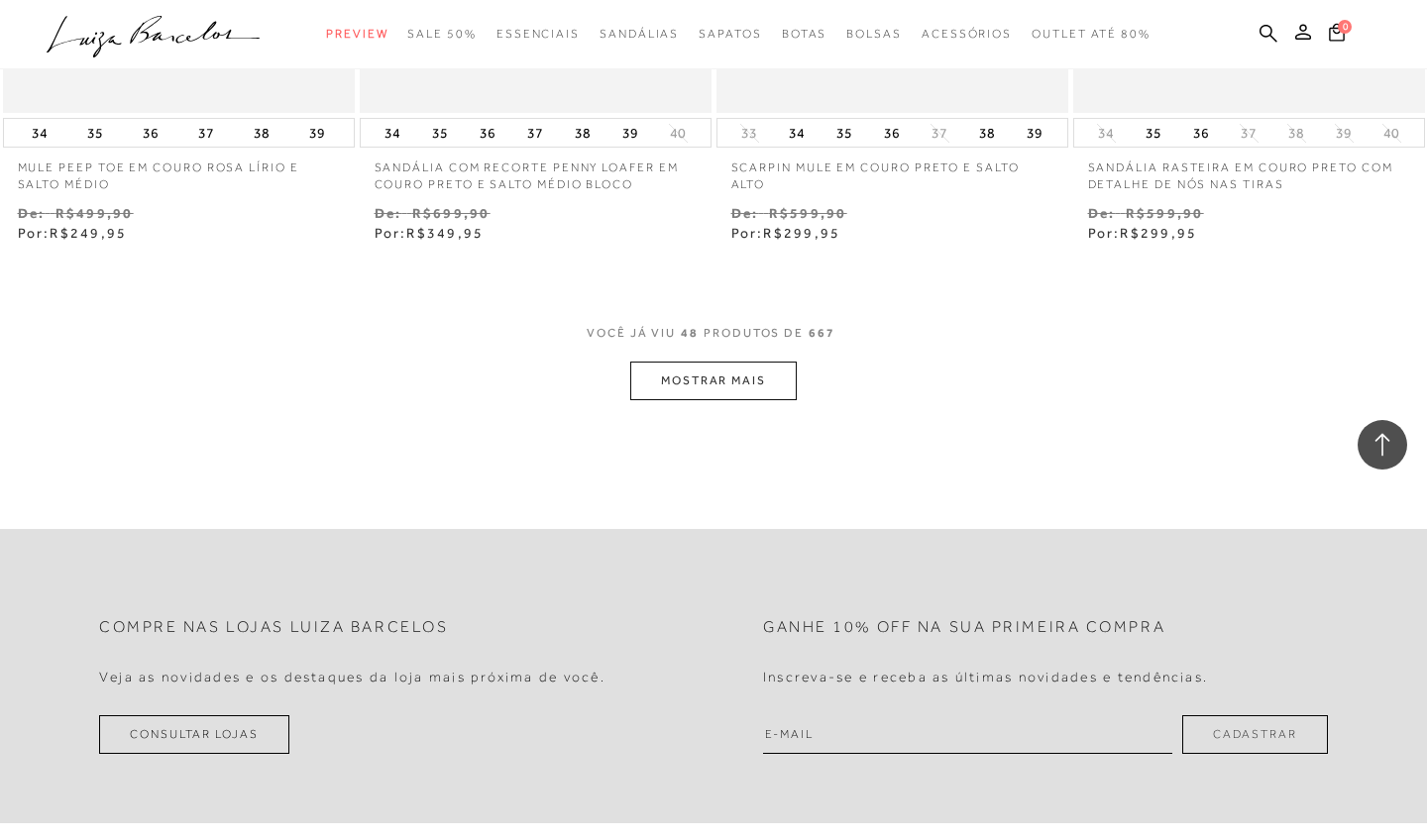 click on "MOSTRAR MAIS" at bounding box center (714, 380) 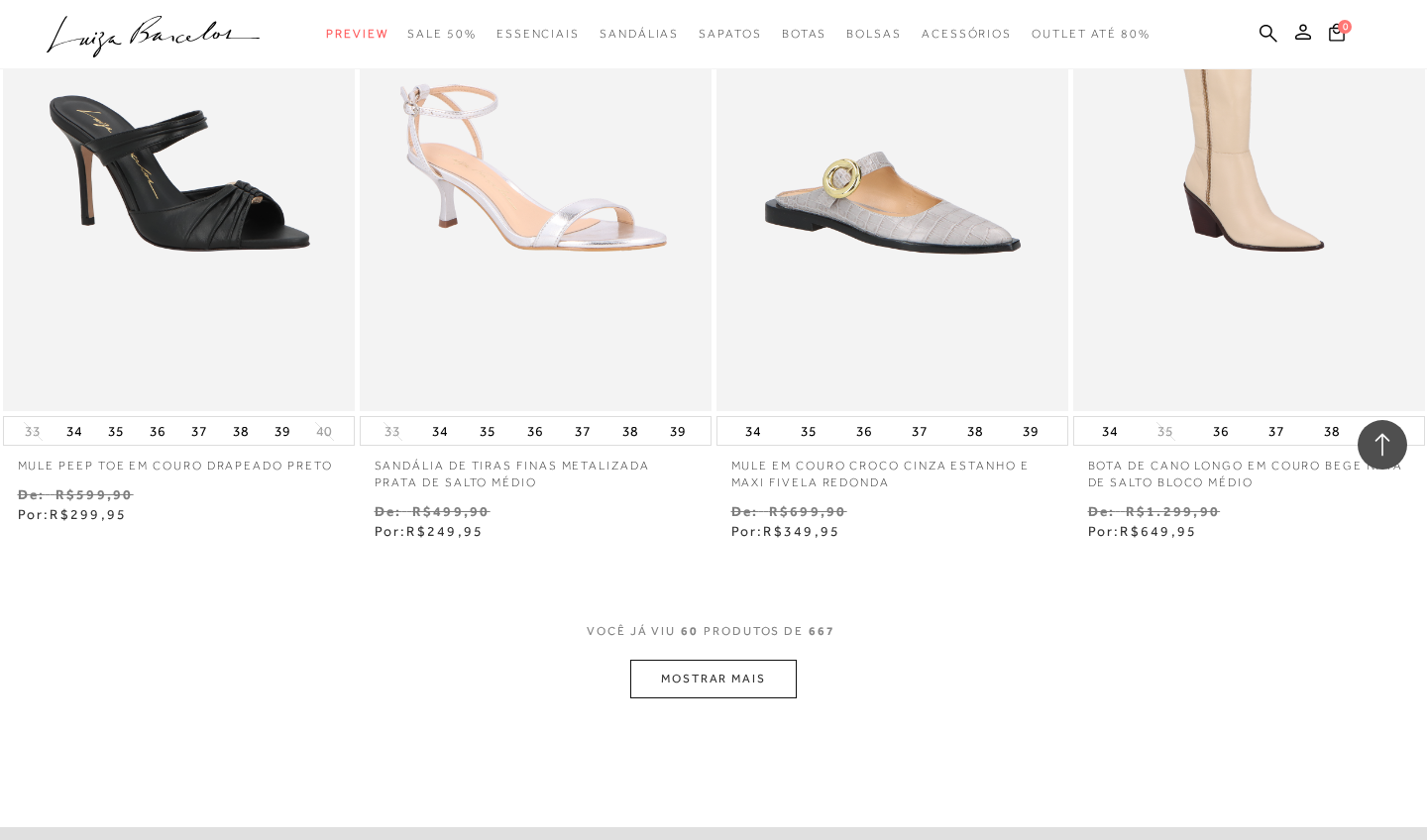 scroll, scrollTop: 9795, scrollLeft: 0, axis: vertical 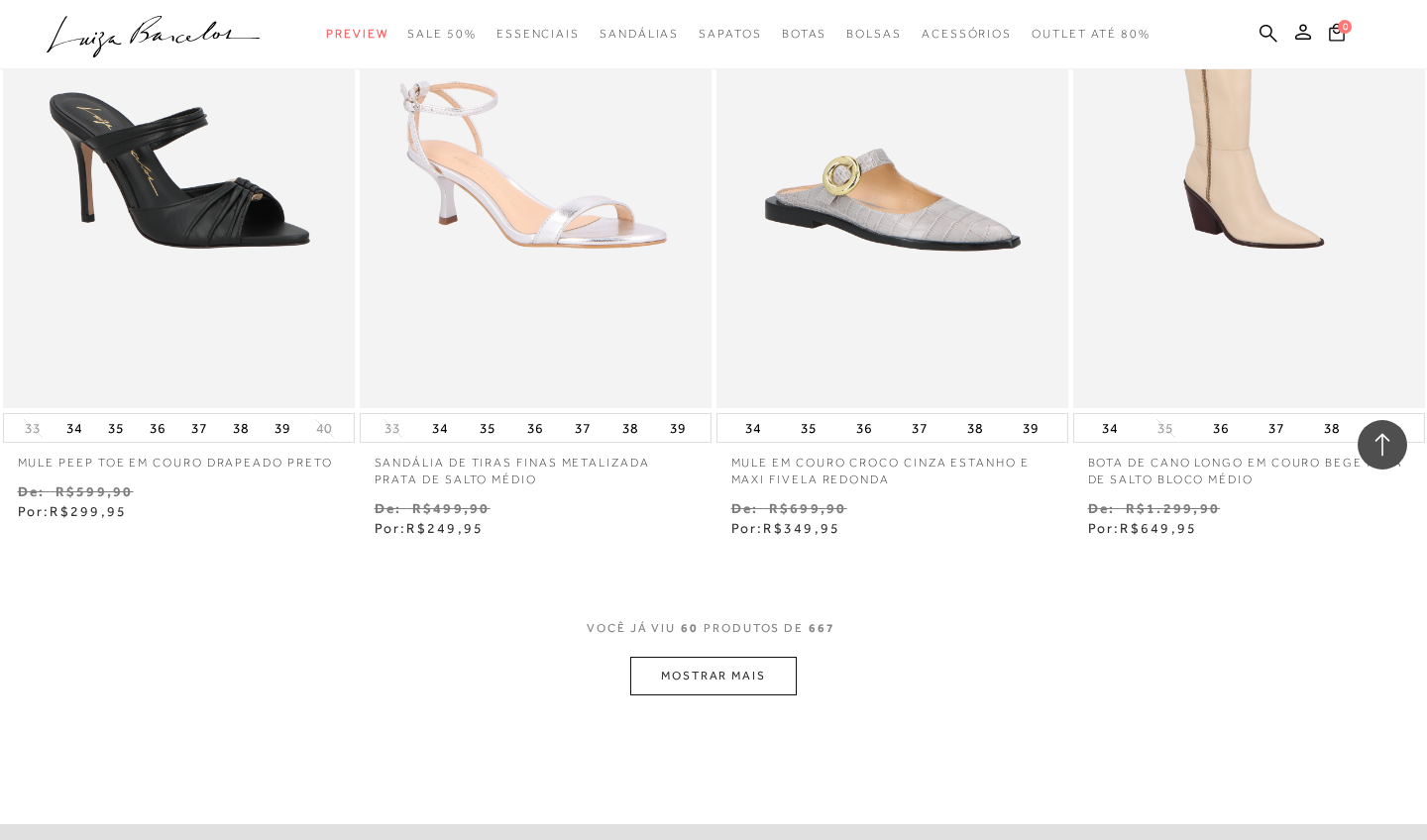 click on "MOSTRAR MAIS" at bounding box center [714, 676] 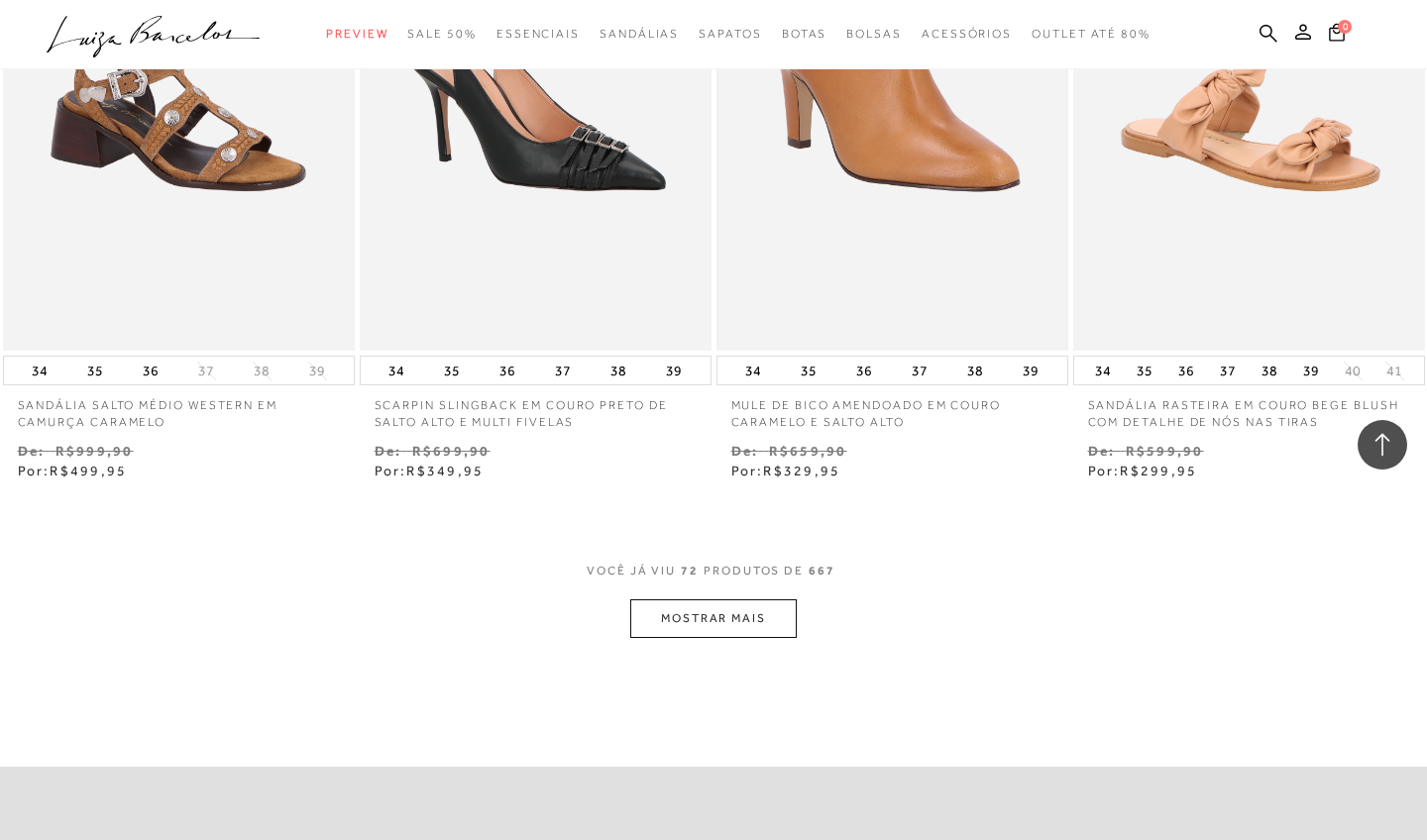 scroll, scrollTop: 11916, scrollLeft: 0, axis: vertical 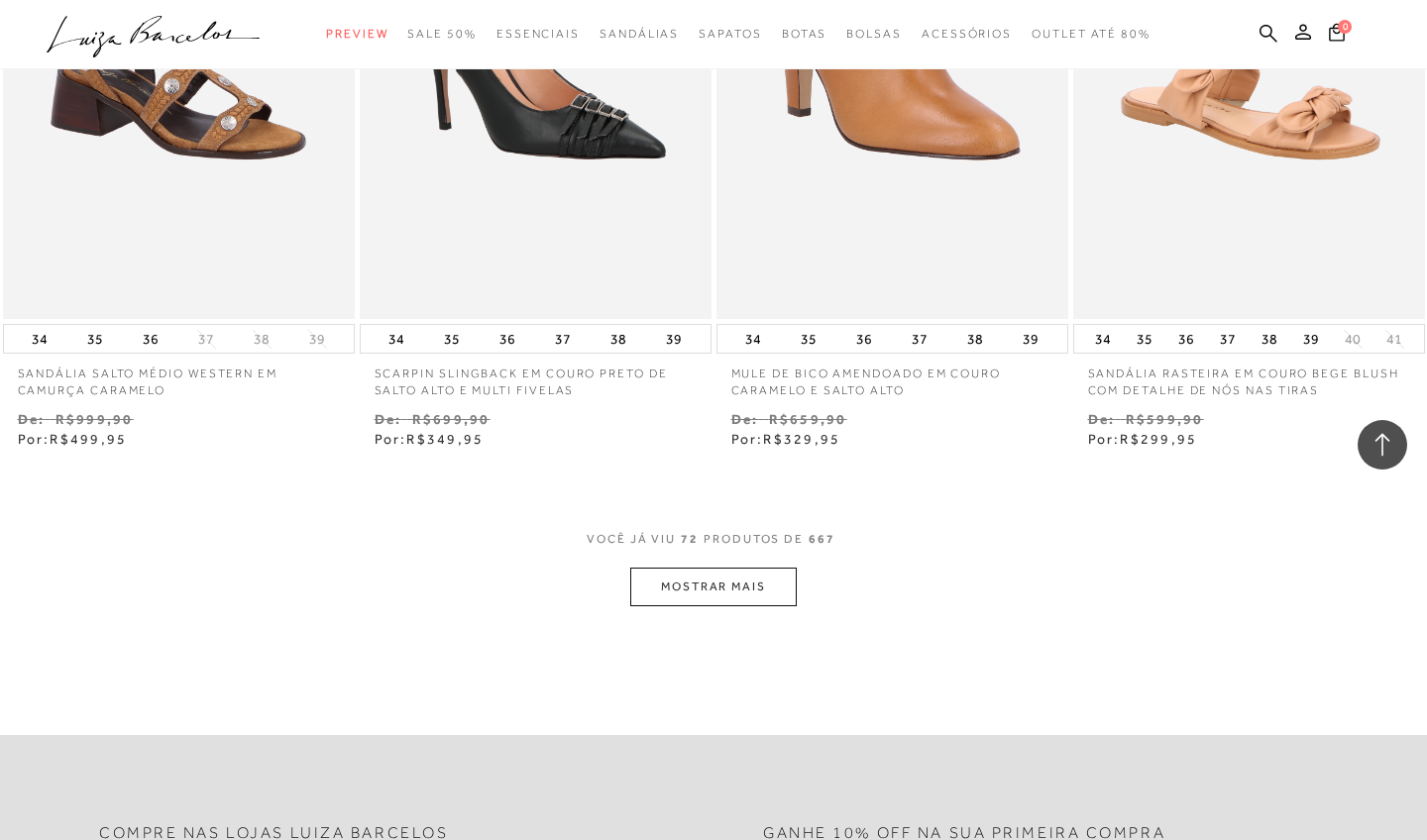 click on "MOSTRAR MAIS" at bounding box center (714, 586) 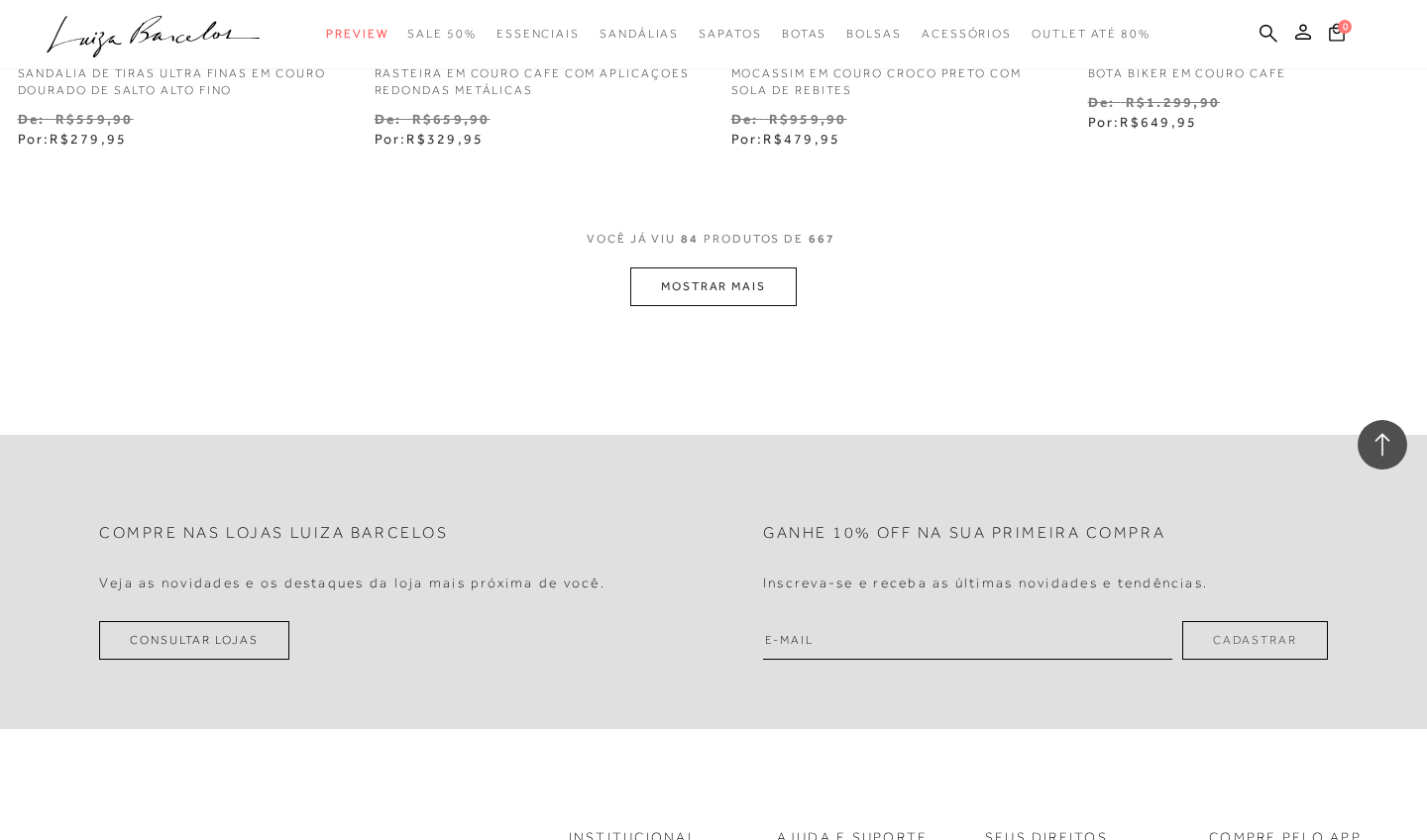 scroll, scrollTop: 14277, scrollLeft: 0, axis: vertical 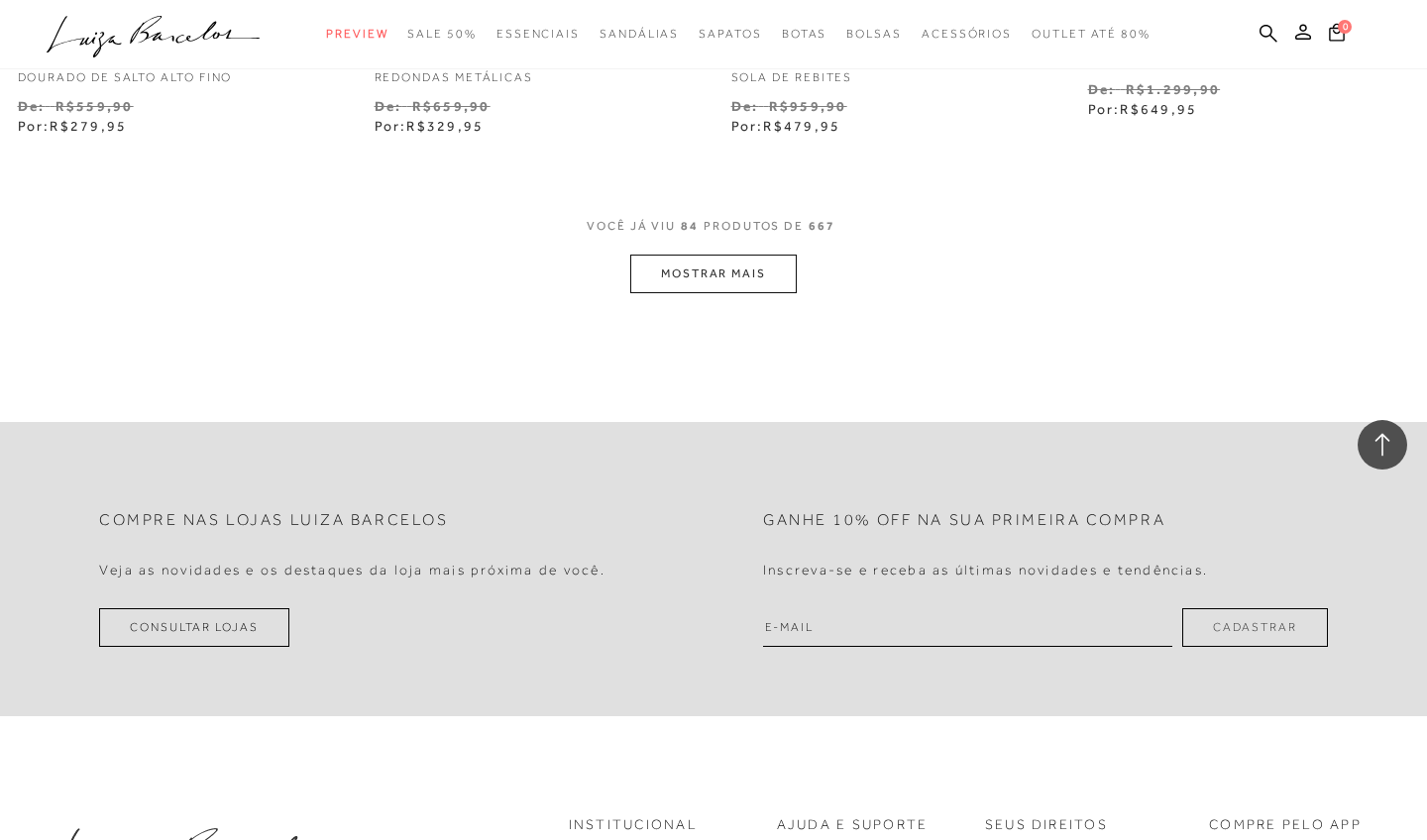 click on "MOSTRAR MAIS" at bounding box center (714, 273) 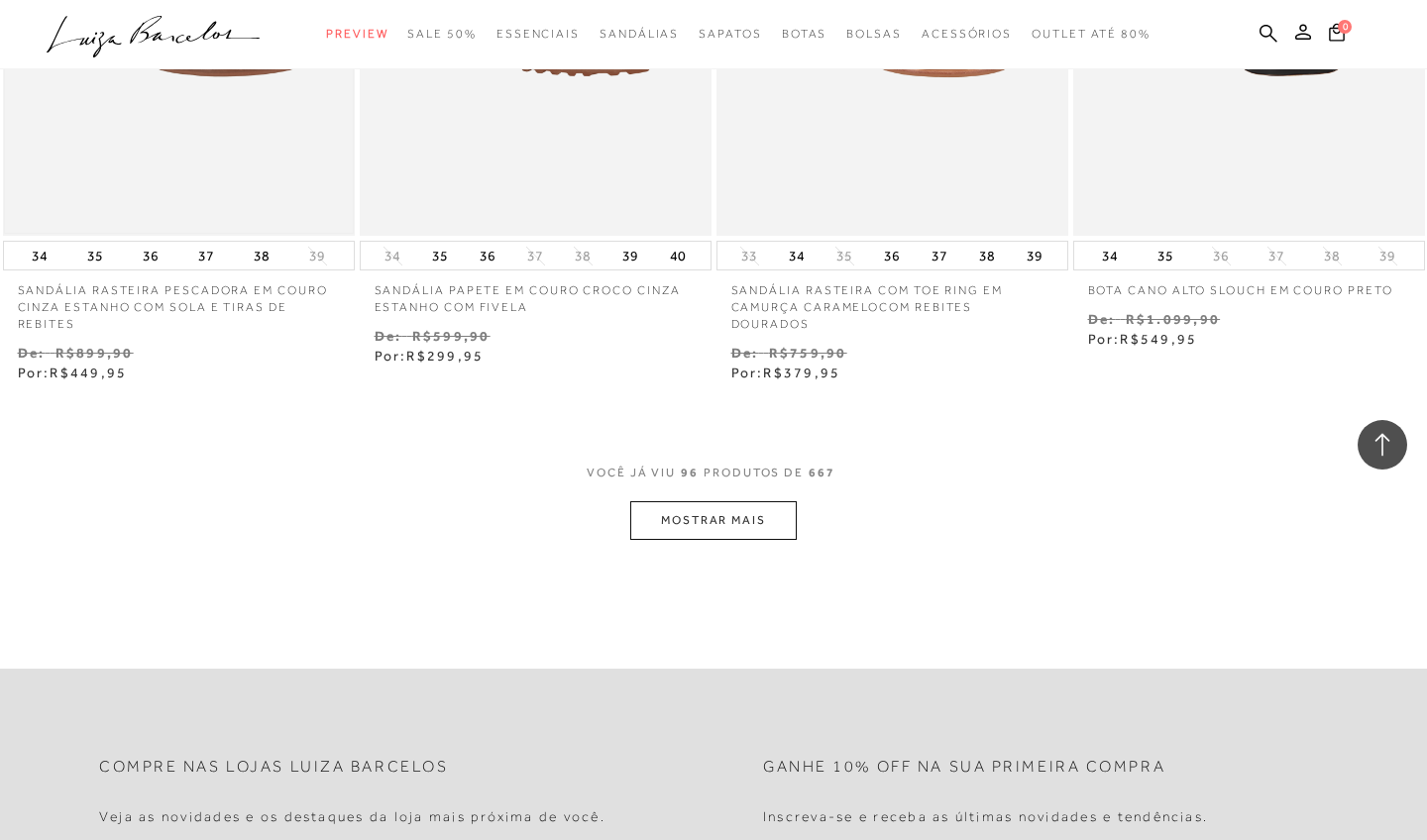 scroll, scrollTop: 16113, scrollLeft: 0, axis: vertical 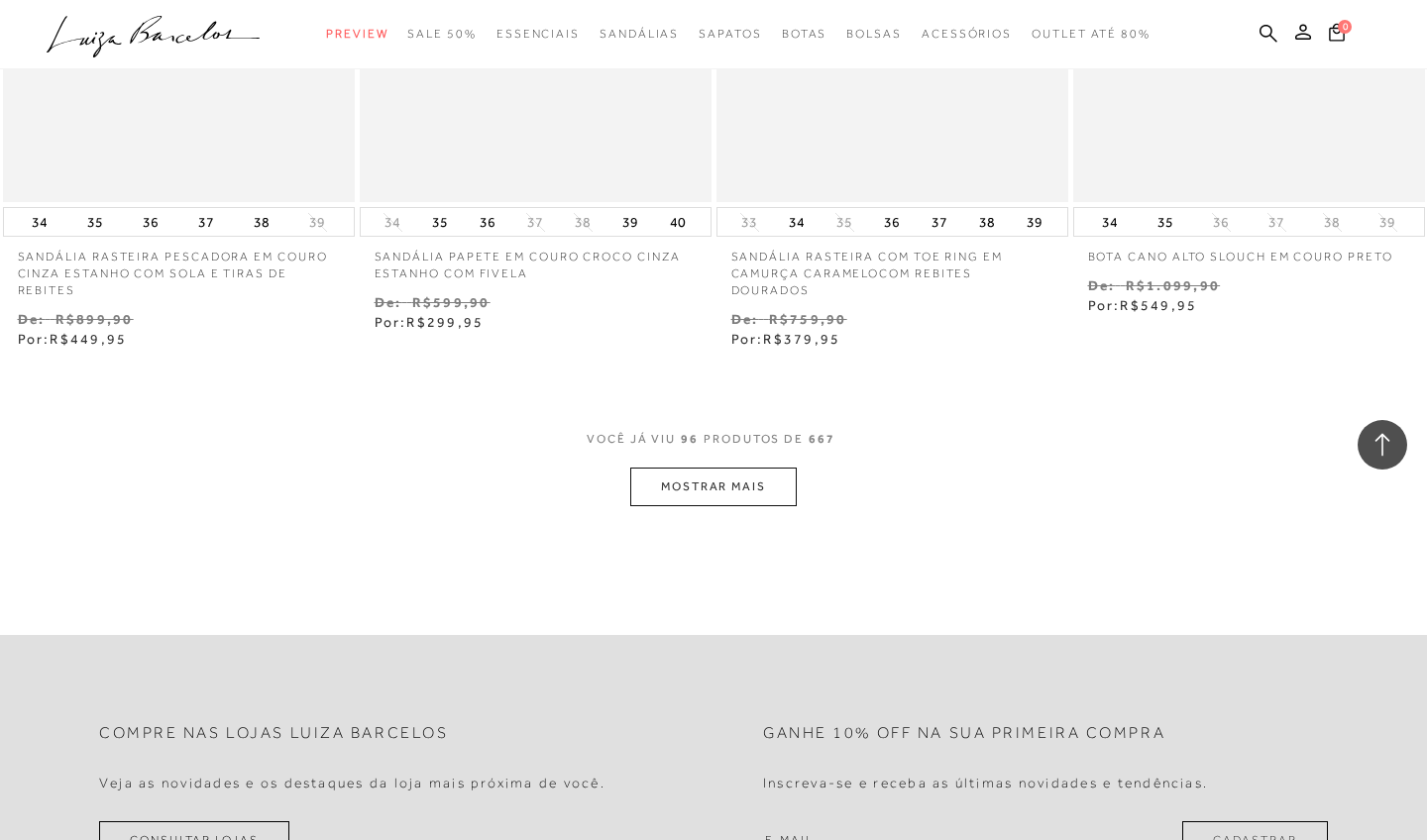 click on "MOSTRAR MAIS" at bounding box center (714, 486) 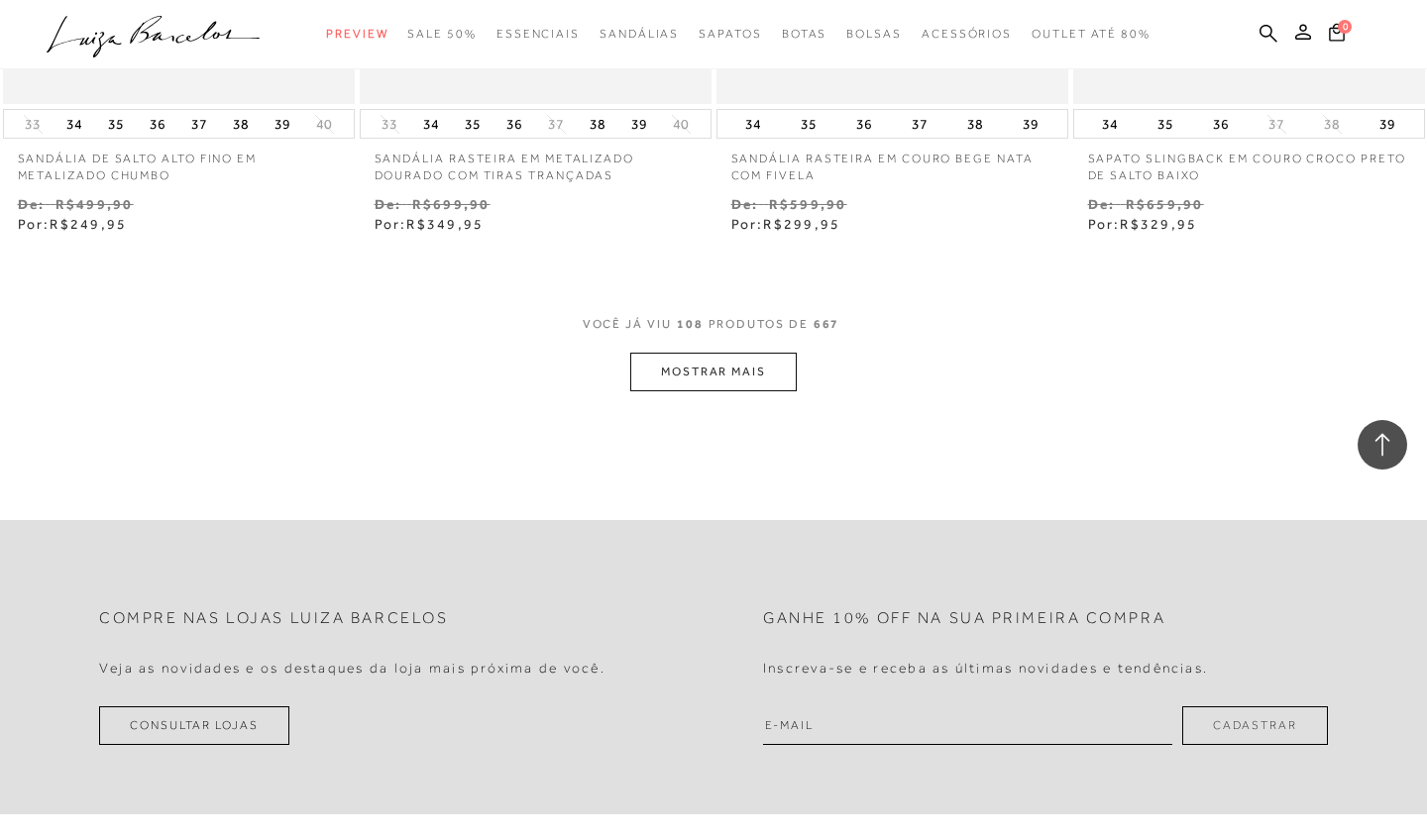 scroll, scrollTop: 18264, scrollLeft: 0, axis: vertical 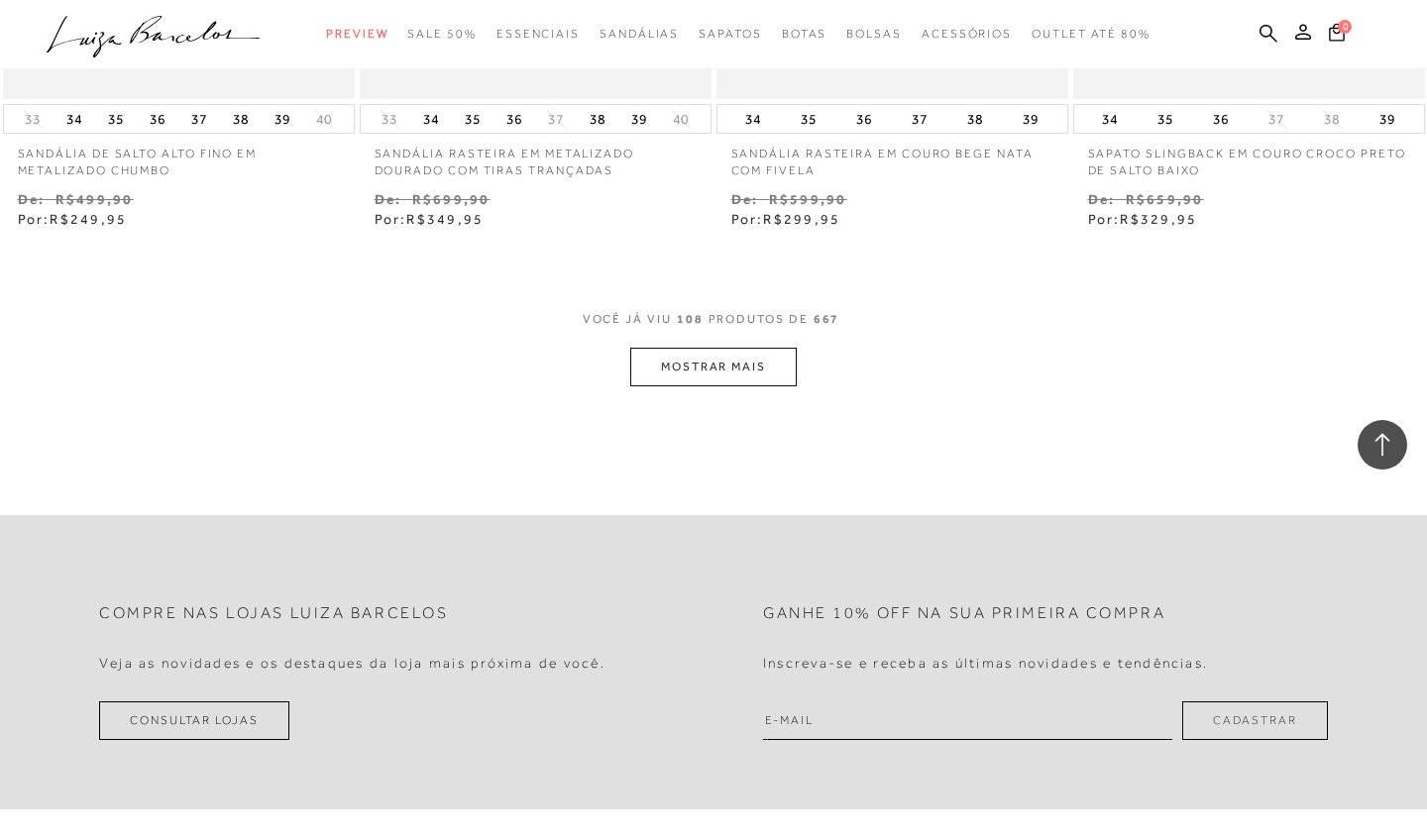 click on "MOSTRAR MAIS" at bounding box center (714, 367) 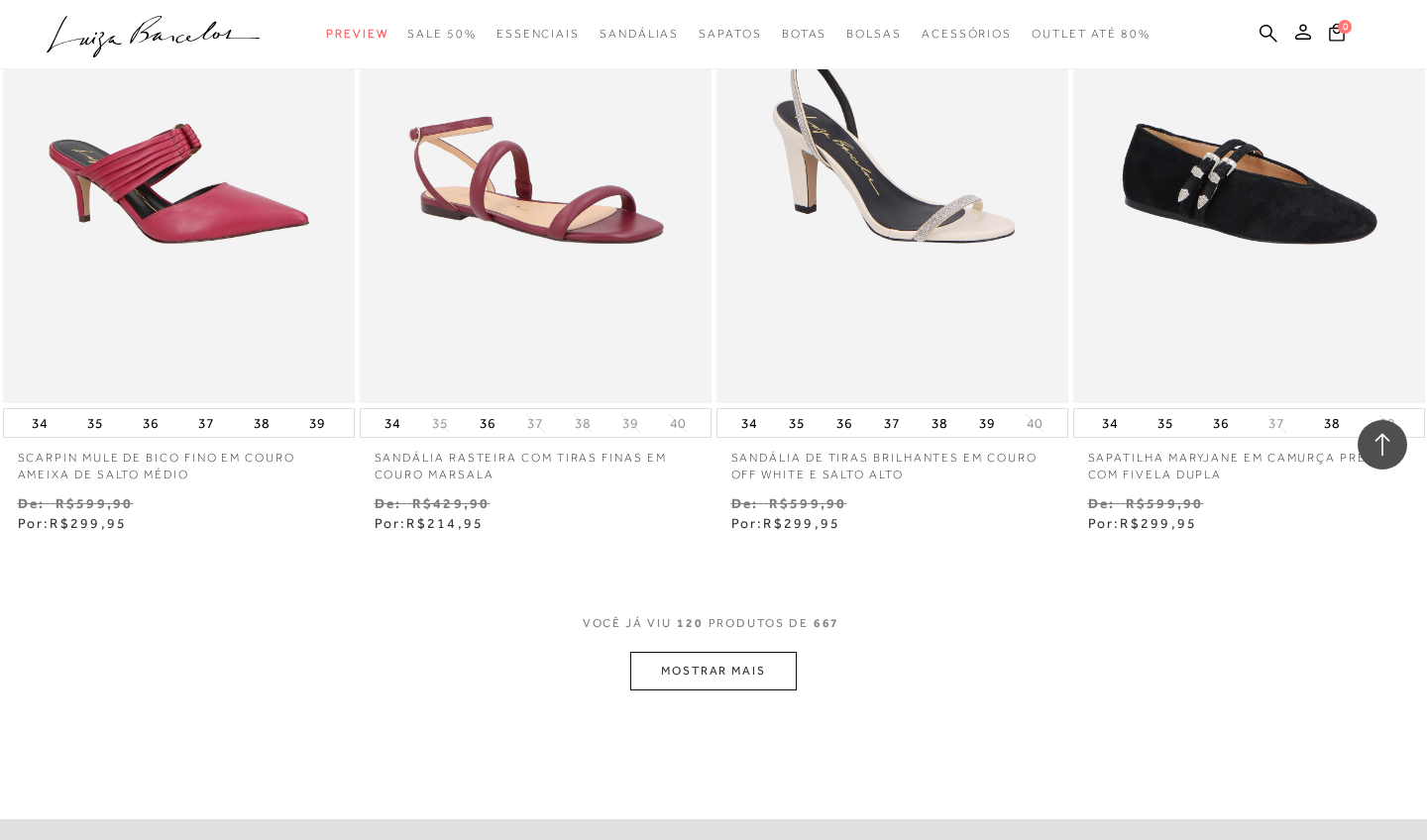 scroll, scrollTop: 19988, scrollLeft: 0, axis: vertical 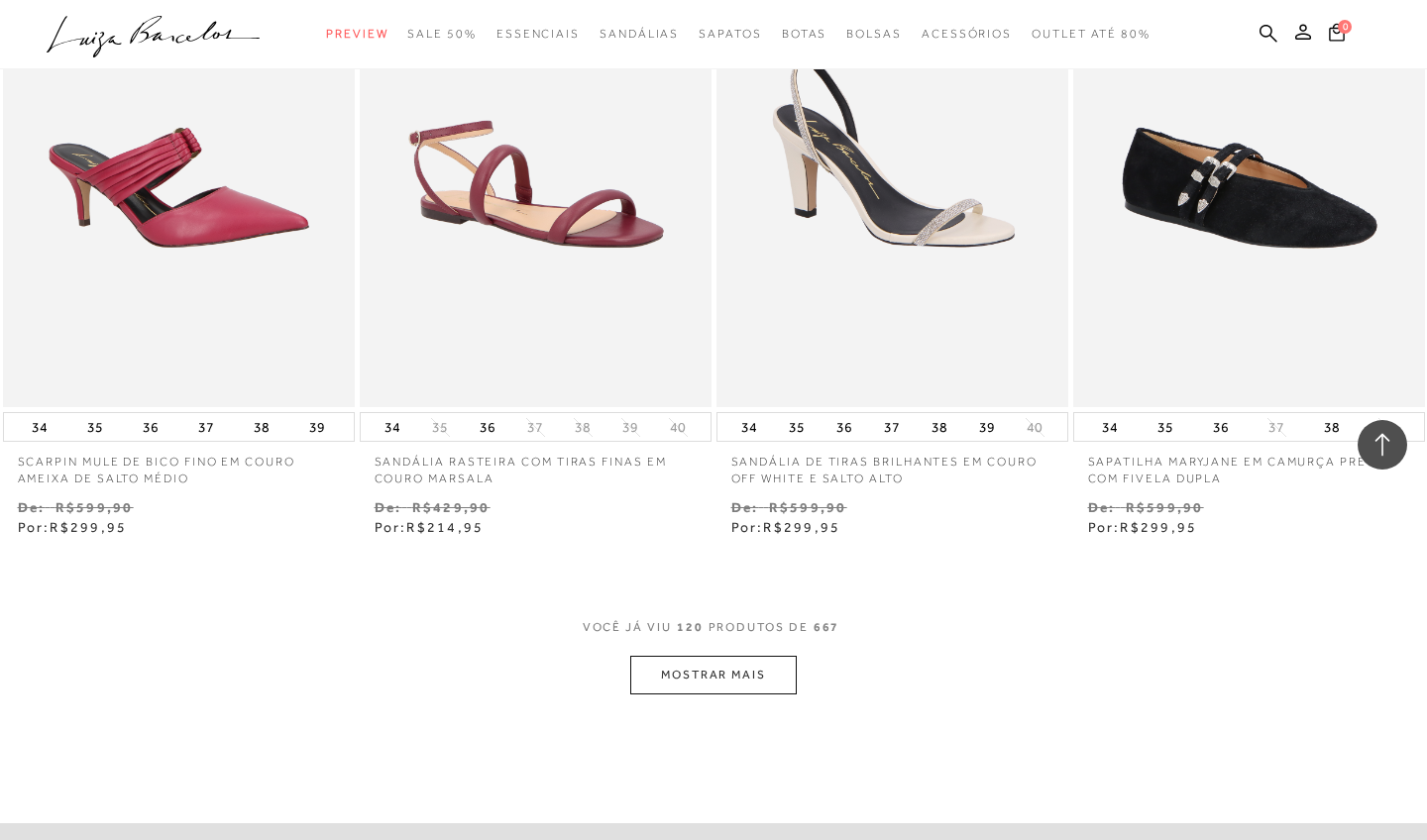 click on "MOSTRAR MAIS" at bounding box center [714, 675] 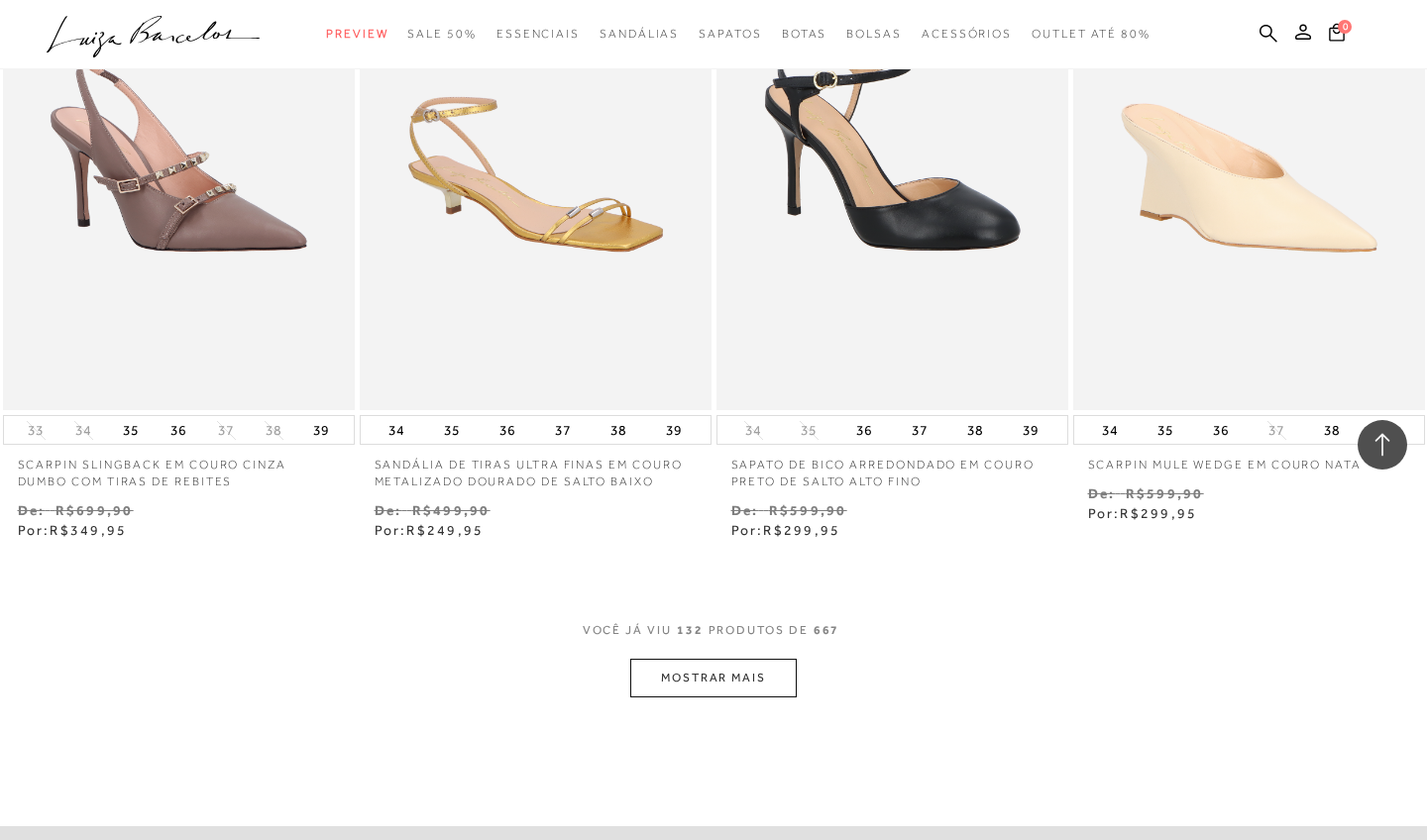 scroll, scrollTop: 22012, scrollLeft: 0, axis: vertical 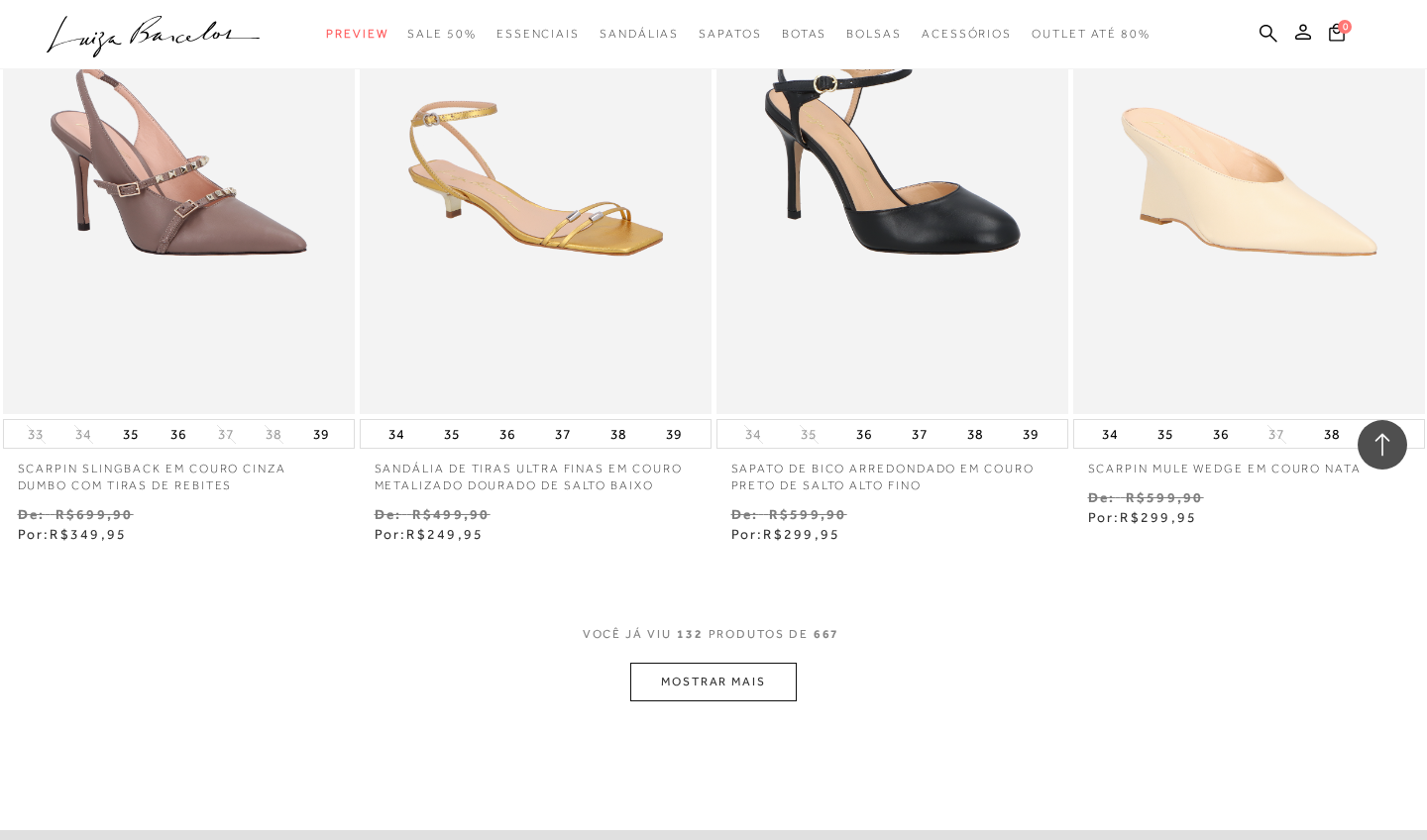 click on "MOSTRAR MAIS" at bounding box center [714, 682] 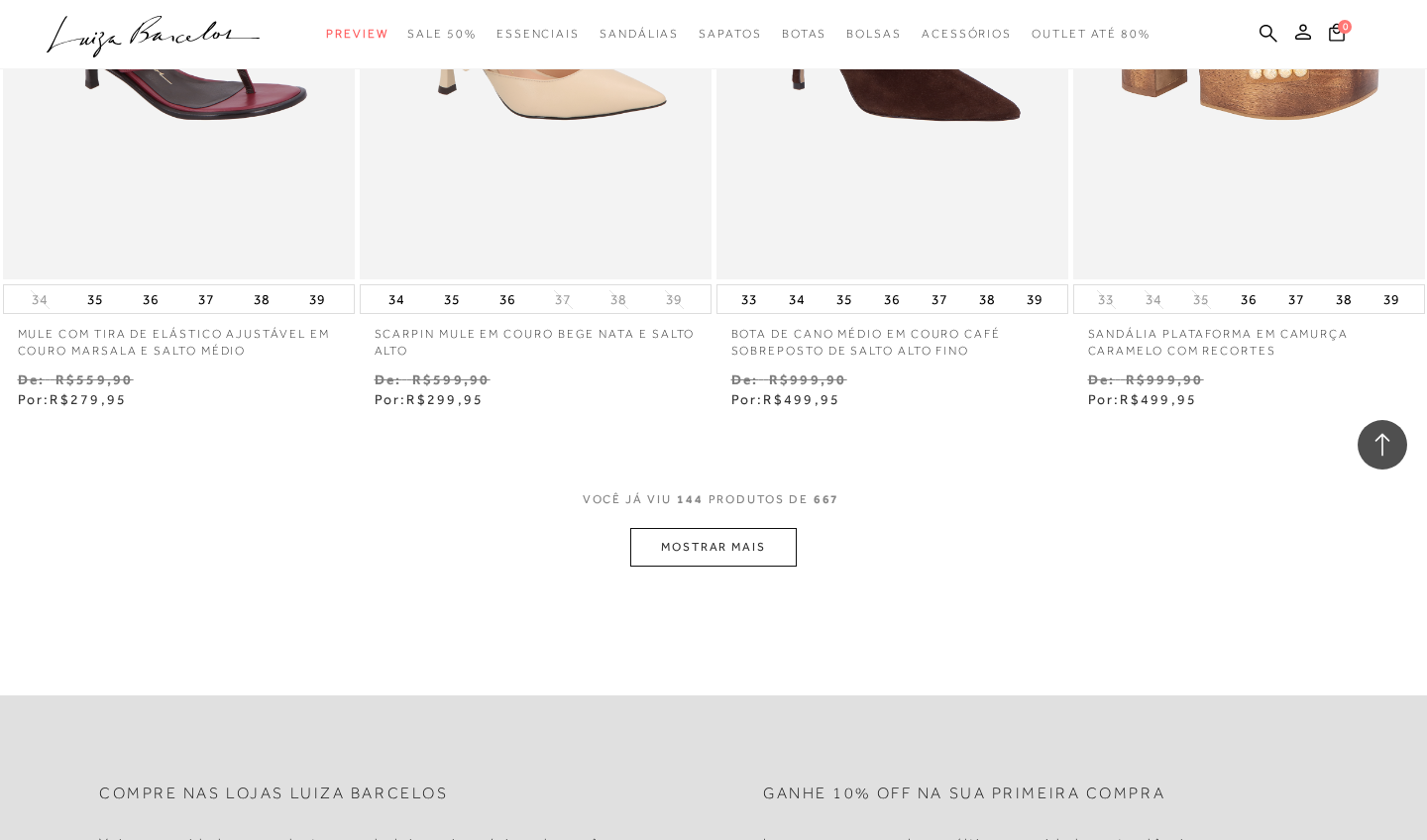 scroll, scrollTop: 24197, scrollLeft: 0, axis: vertical 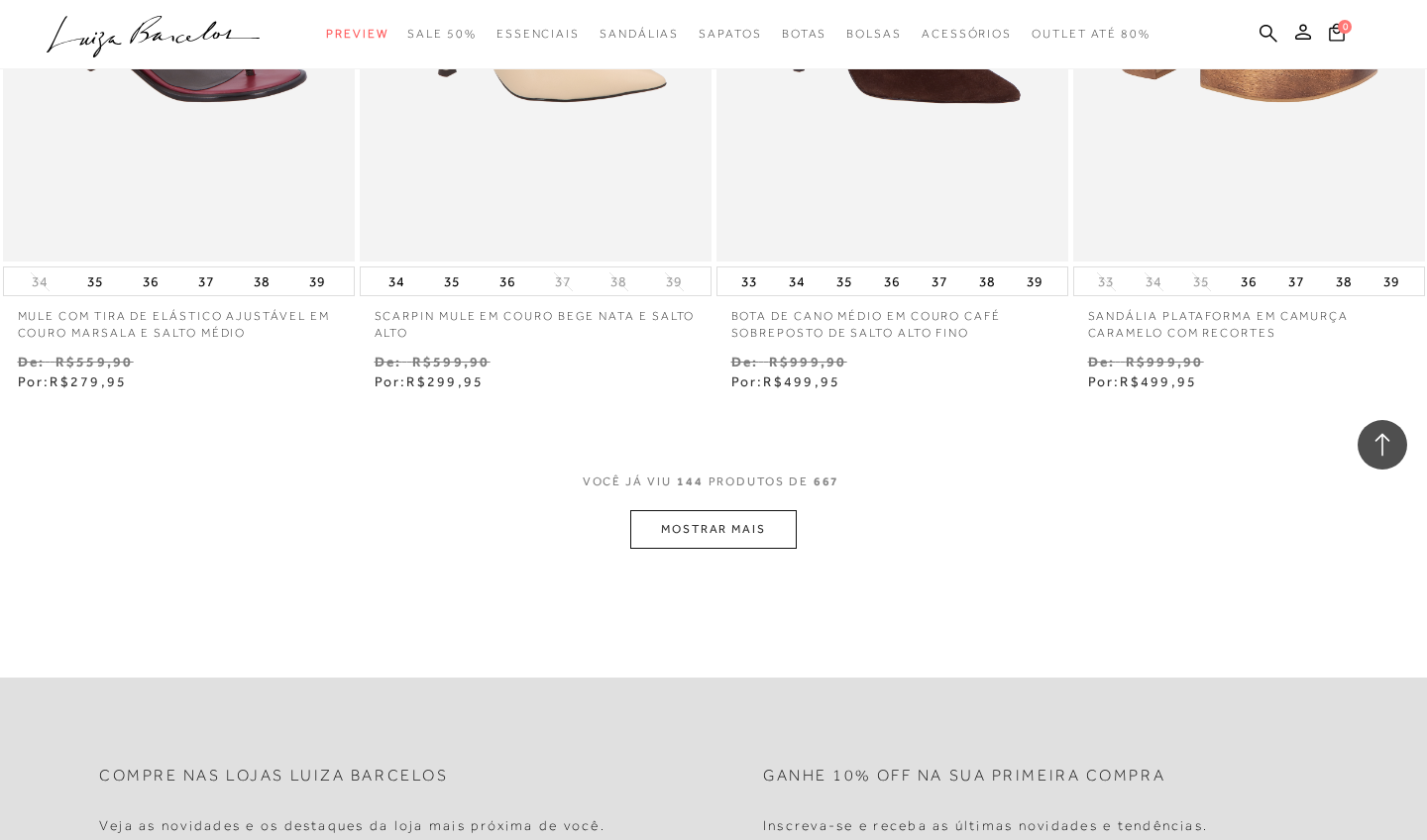 click on "MOSTRAR MAIS" at bounding box center [714, 529] 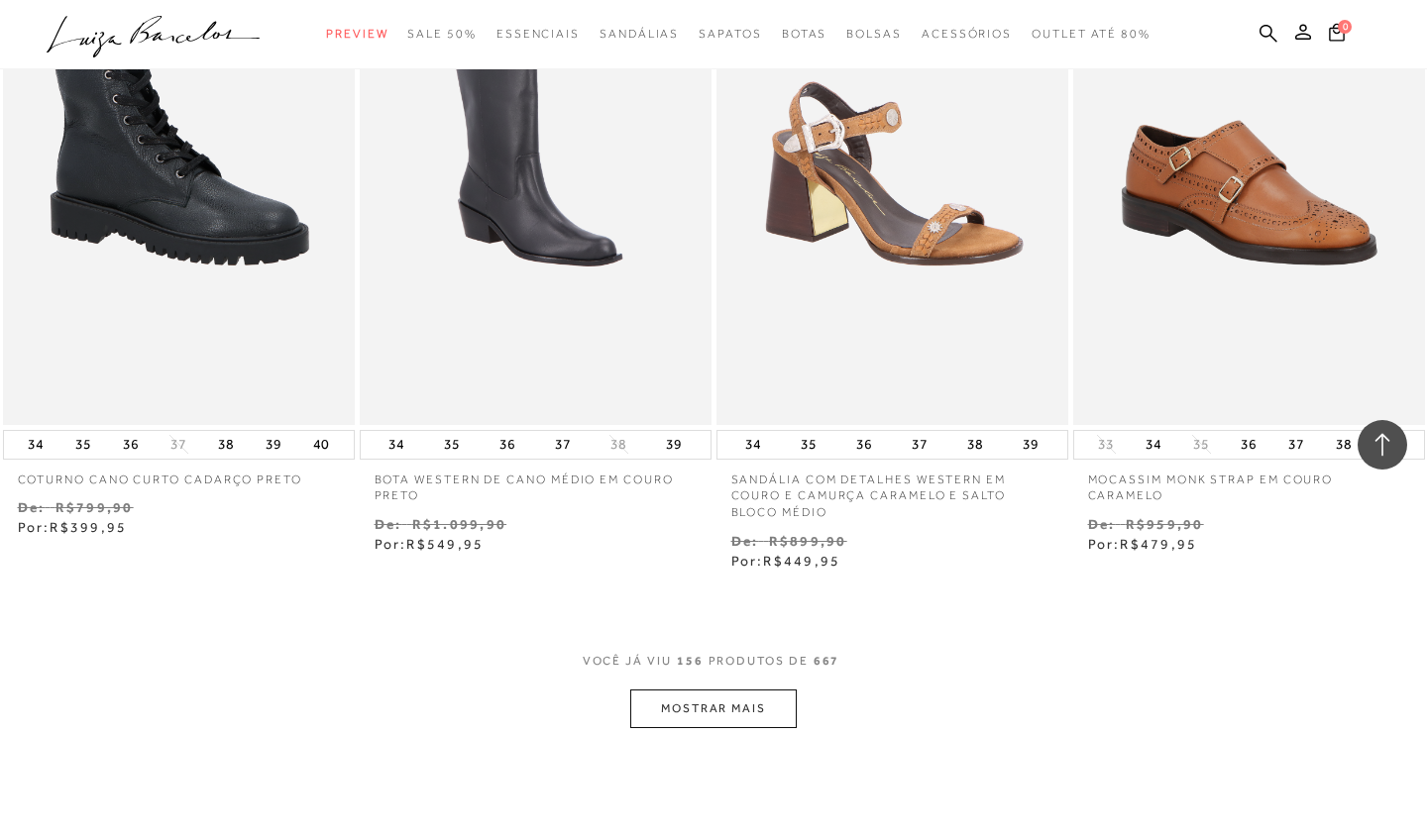 scroll, scrollTop: 26105, scrollLeft: 0, axis: vertical 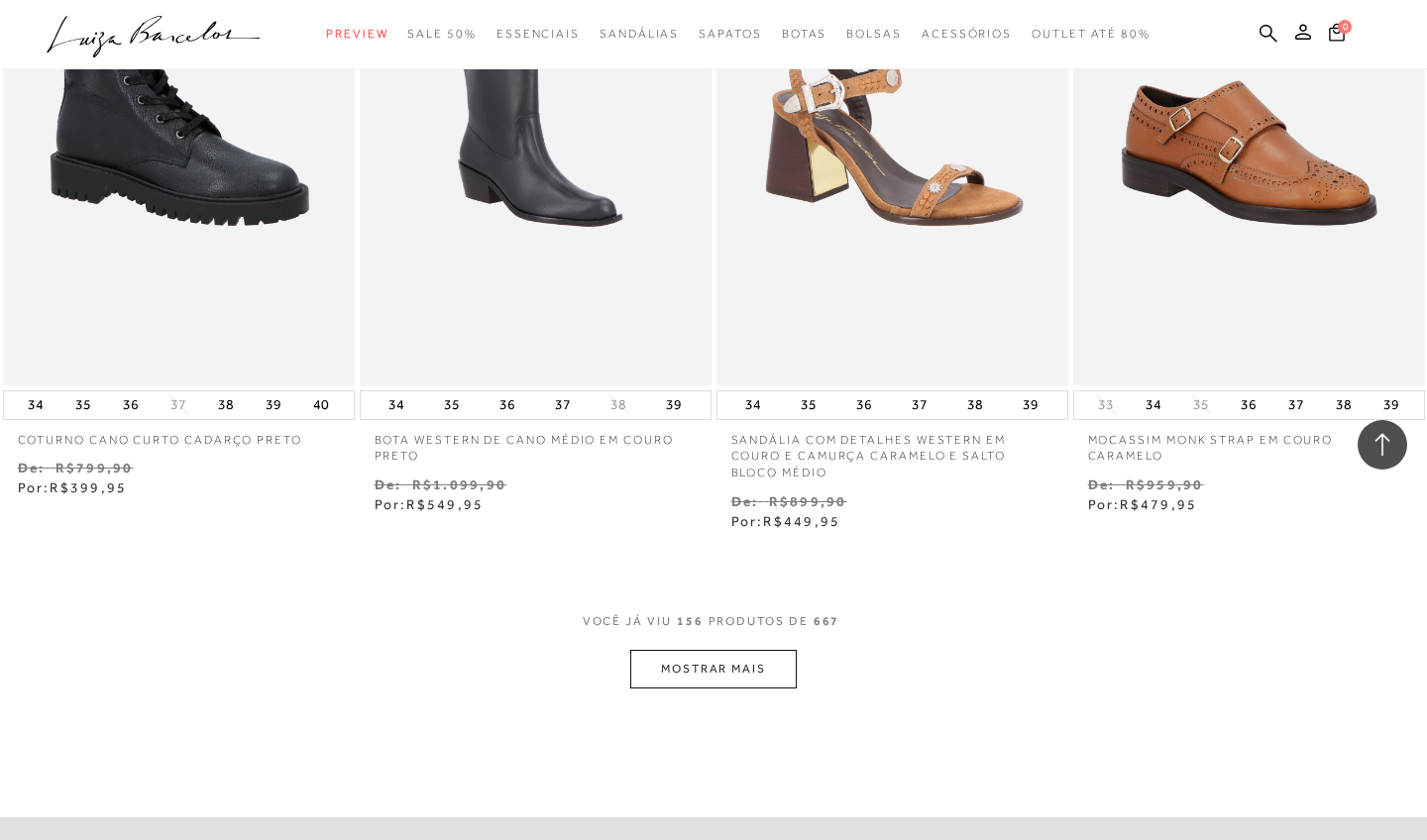 click on "Resultados da pesquisa
SALE 50%
Resultados: 145 - 156 (de 667)
Opções de exibição
667
resultados encontrados
Ordenar Padrão Lançamentos 1" at bounding box center [714, -12668] 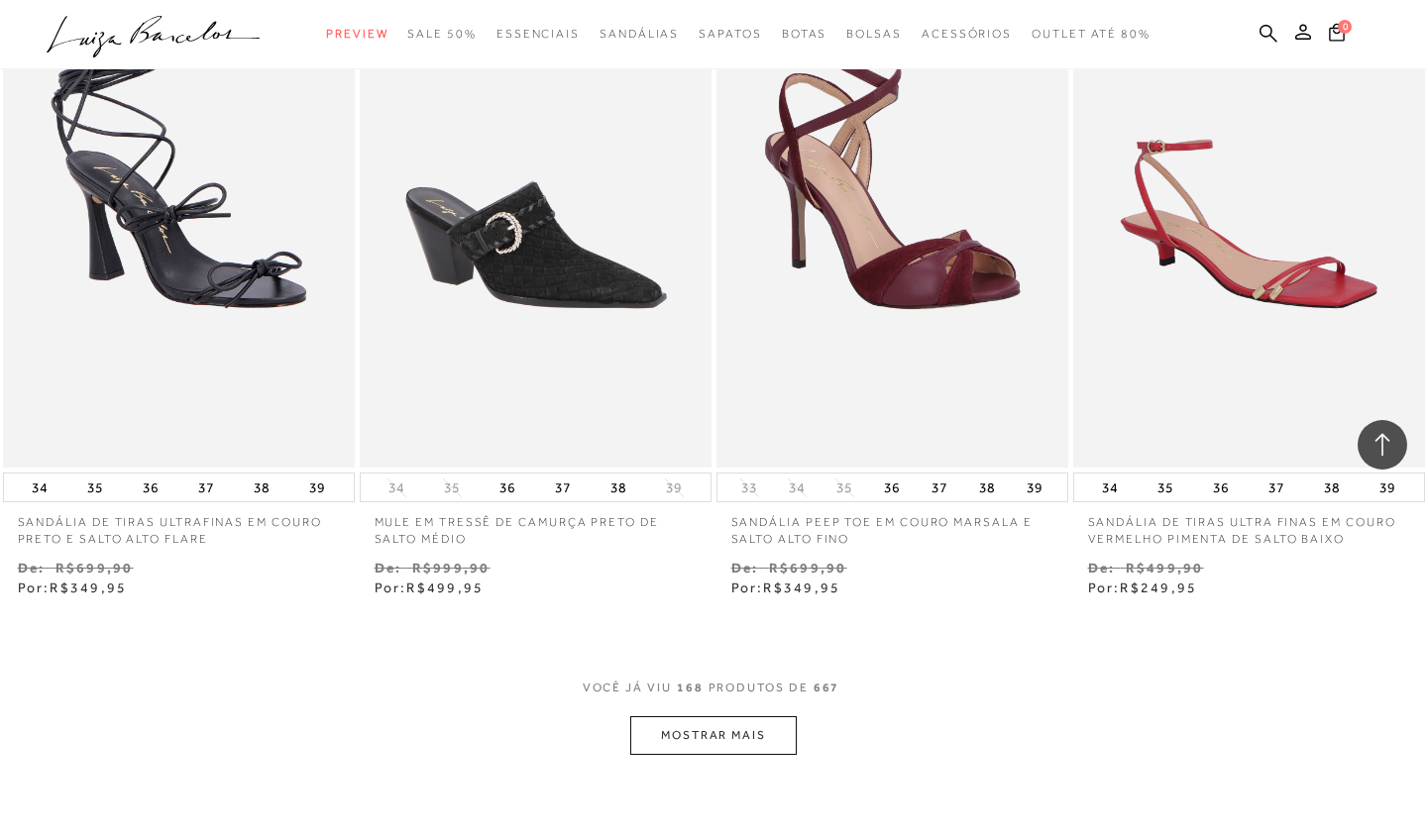 scroll, scrollTop: 28076, scrollLeft: 0, axis: vertical 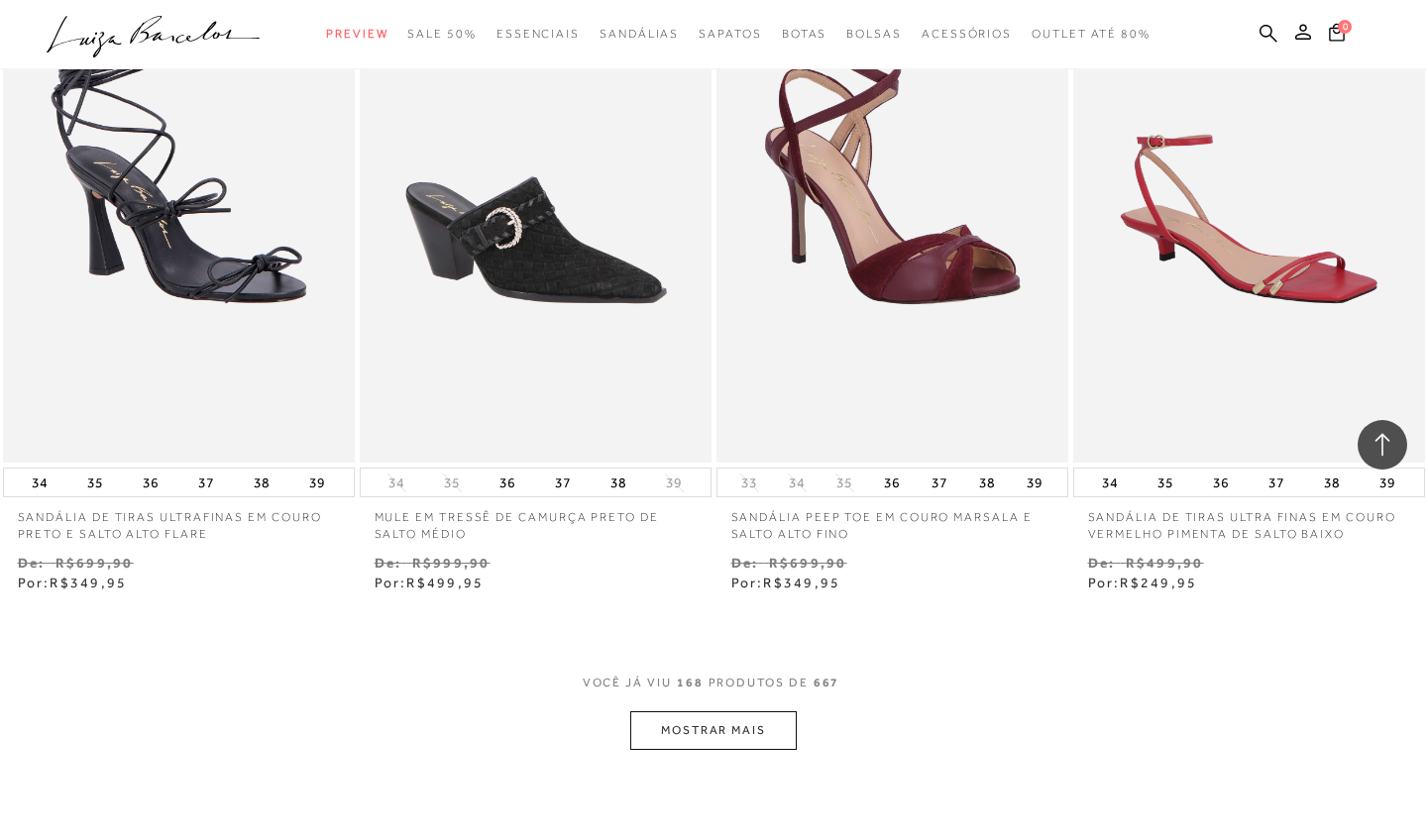click on "MOSTRAR MAIS" at bounding box center [714, 730] 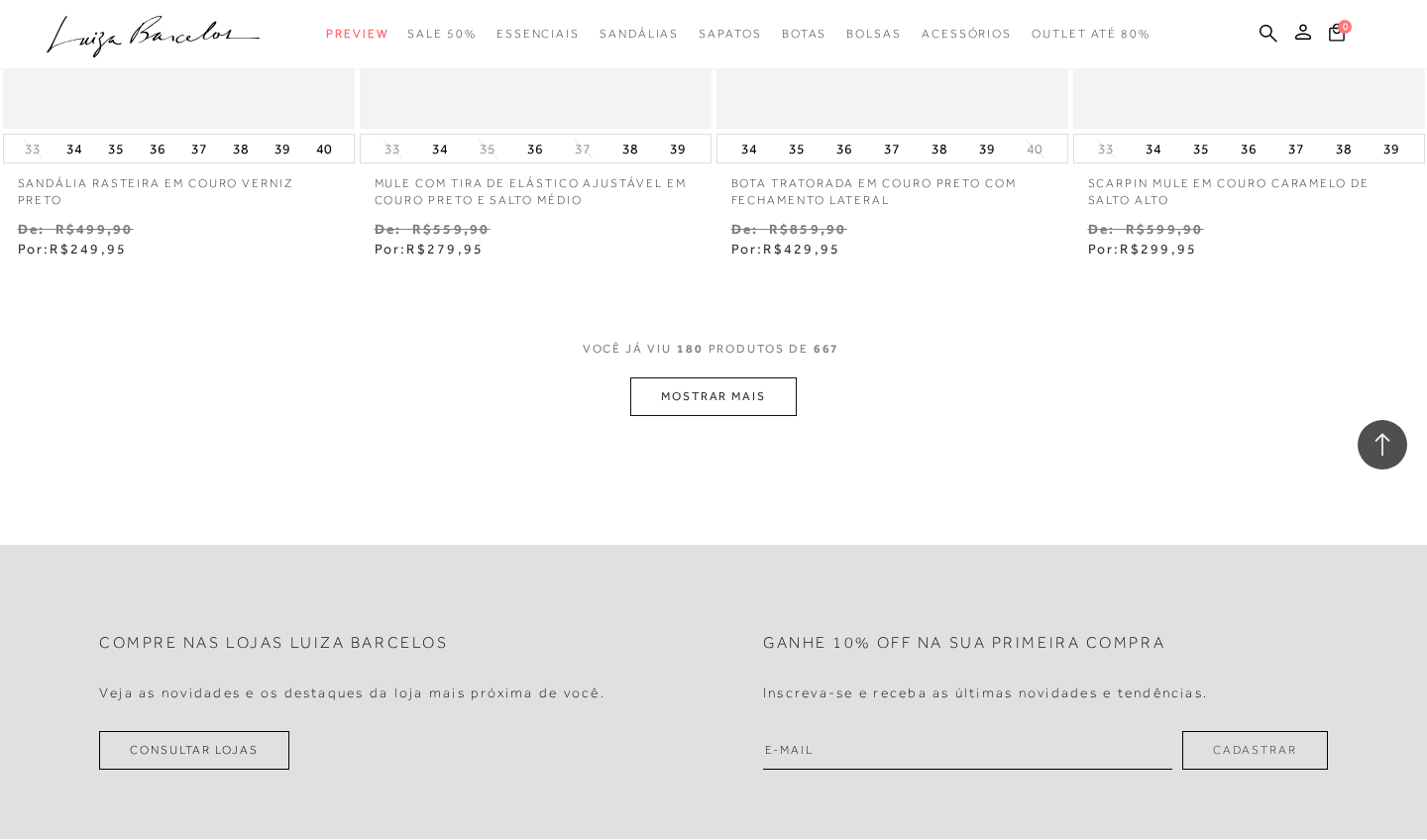 scroll, scrollTop: 30382, scrollLeft: 0, axis: vertical 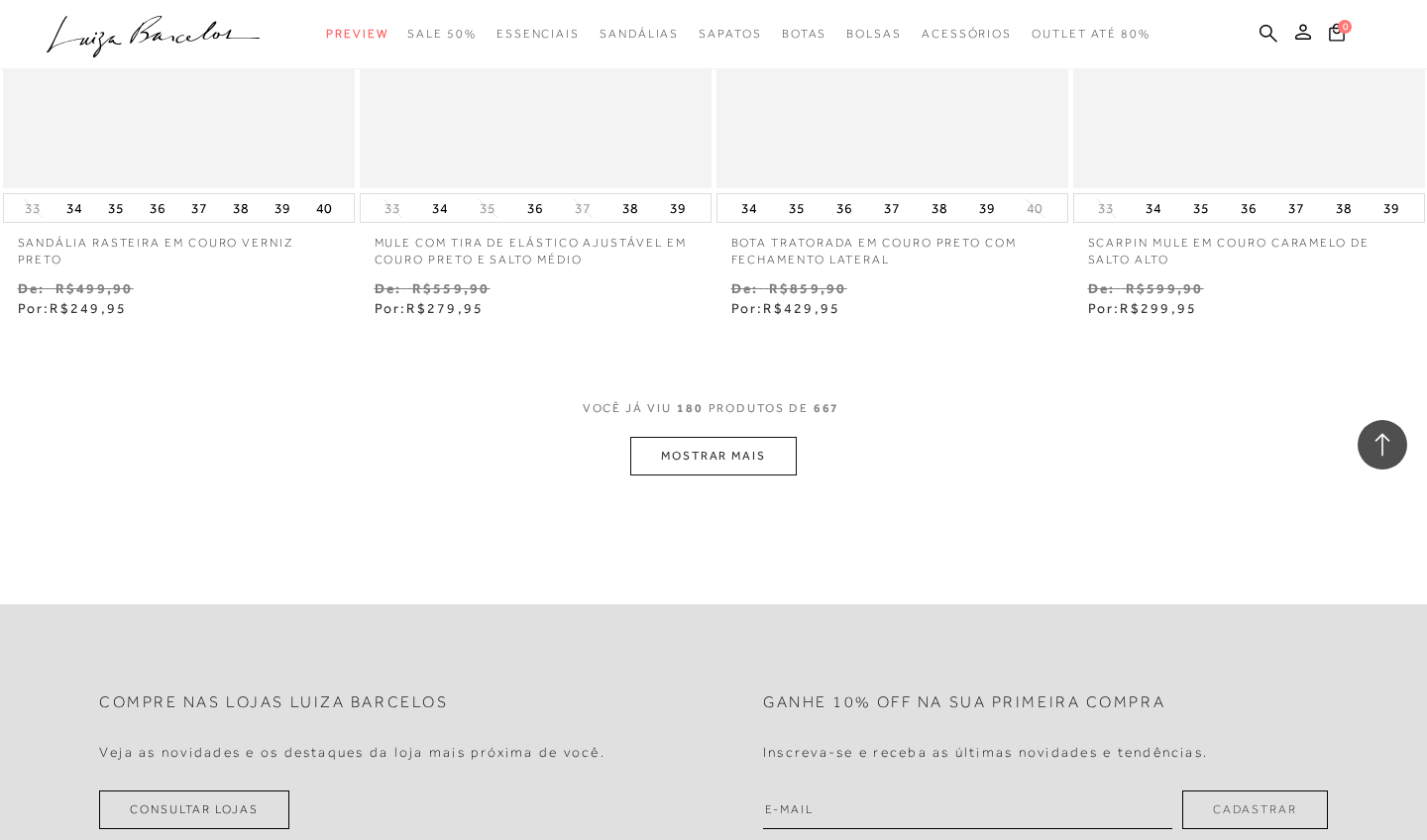click on "MOSTRAR MAIS" at bounding box center (714, 456) 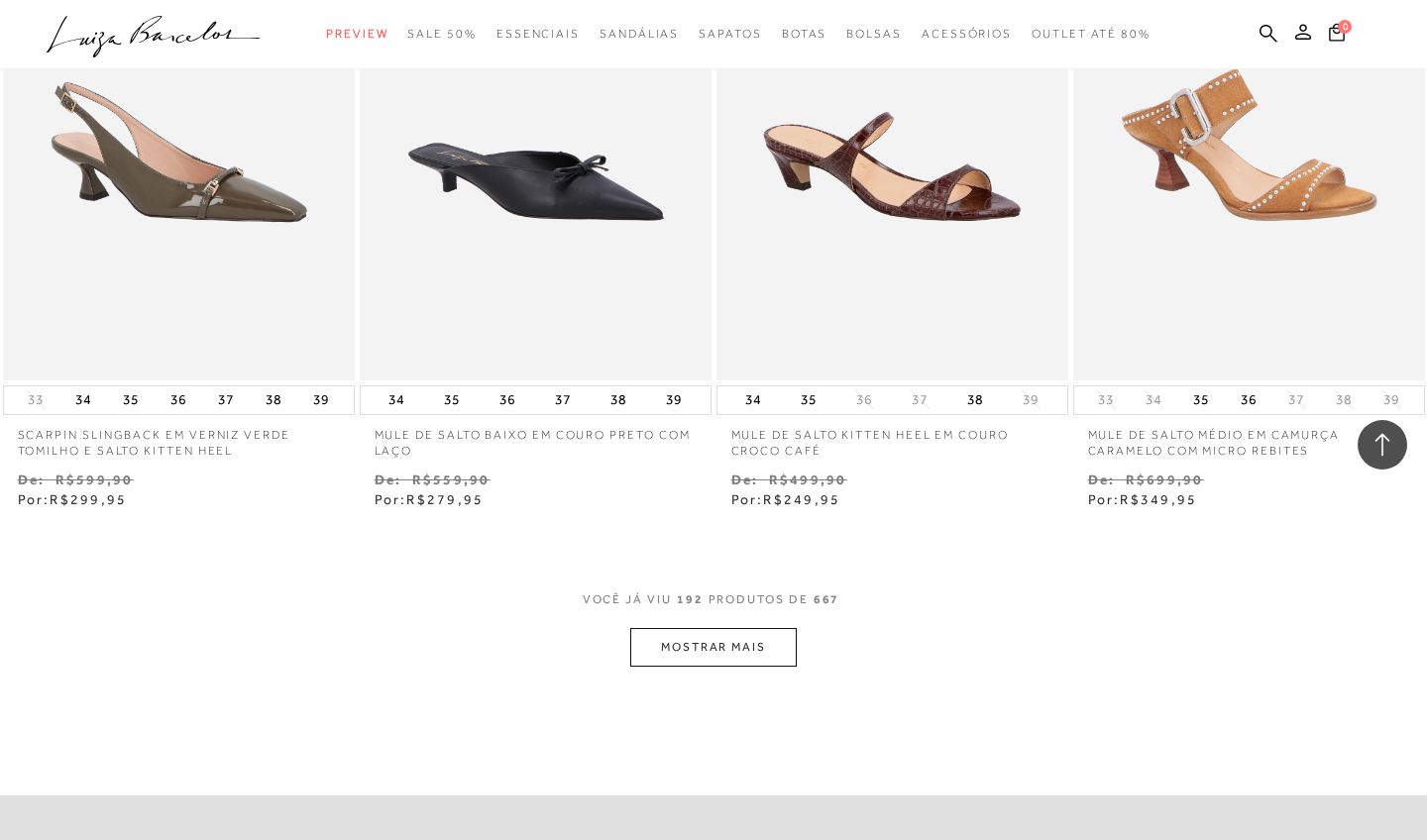 scroll, scrollTop: 32223, scrollLeft: 0, axis: vertical 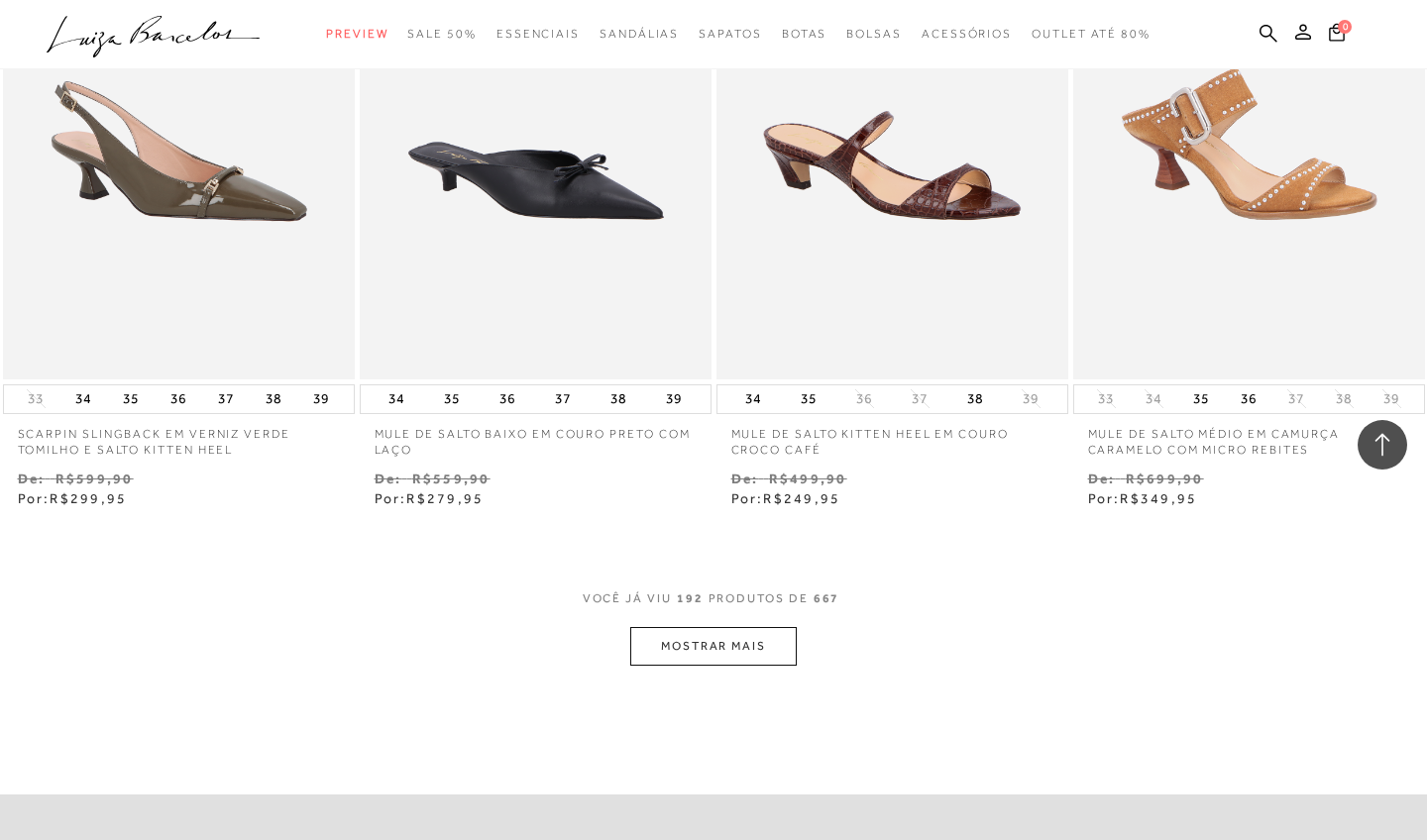 click on "MOSTRAR MAIS" at bounding box center (714, 646) 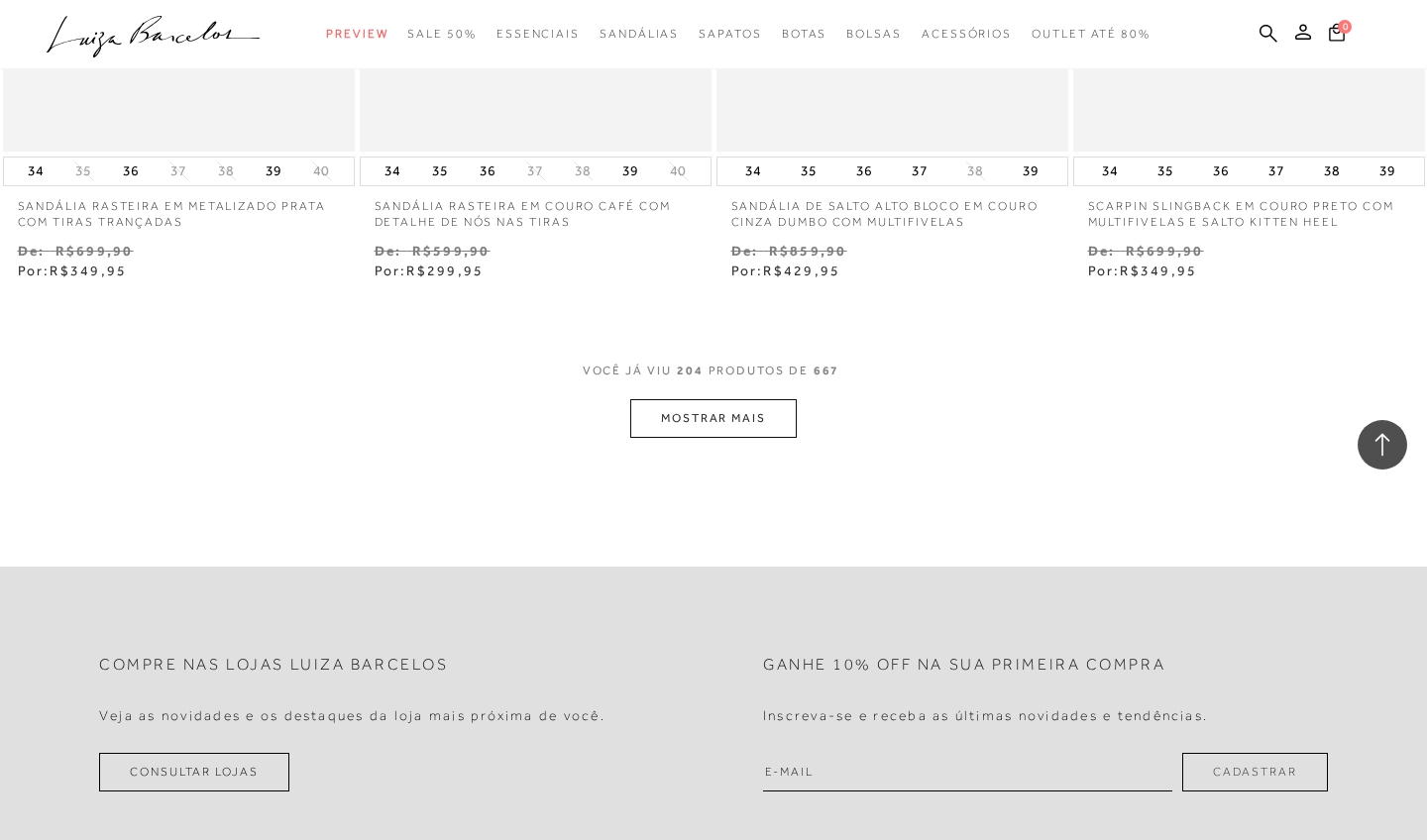 scroll, scrollTop: 34492, scrollLeft: 0, axis: vertical 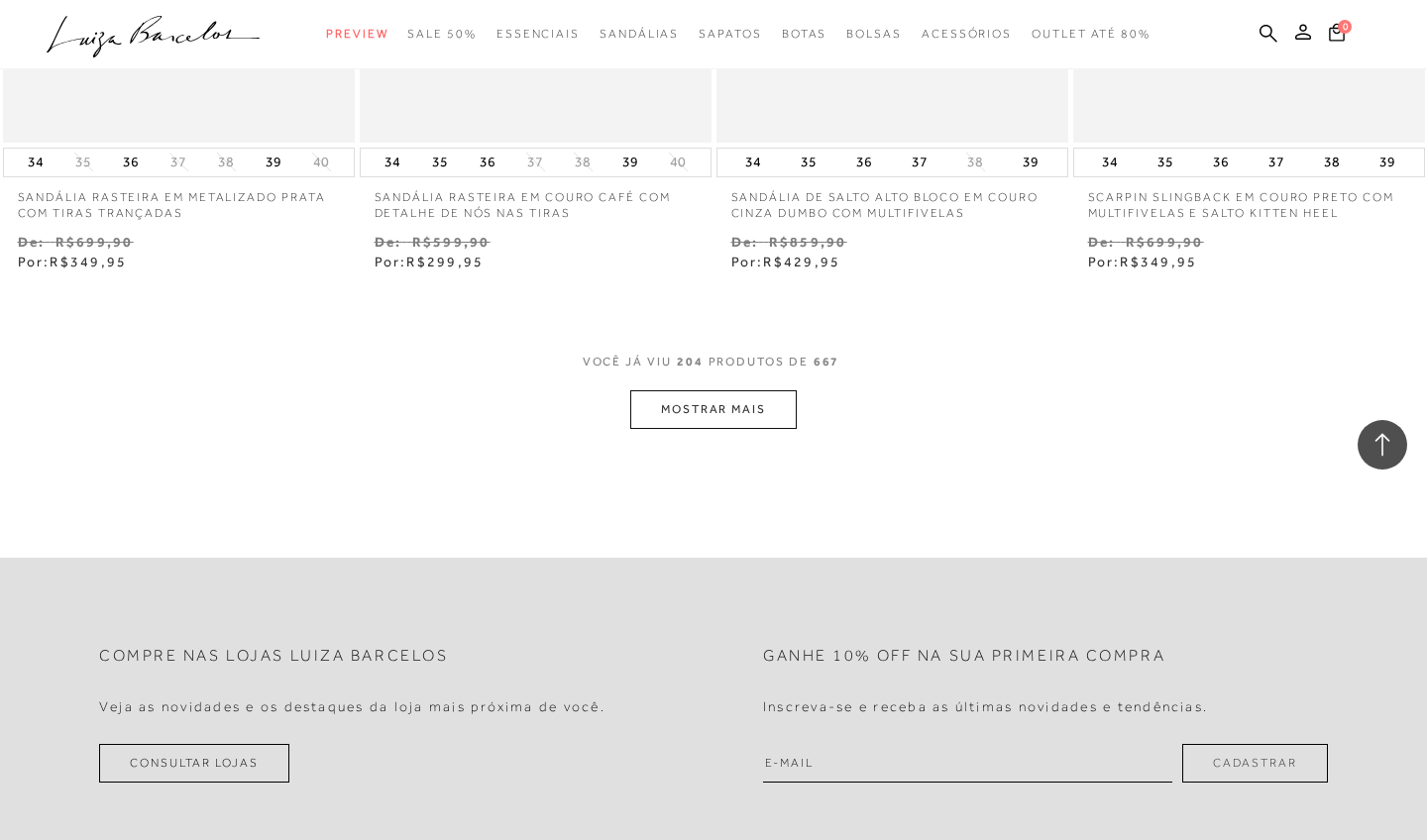 click on "MOSTRAR MAIS" at bounding box center [714, 409] 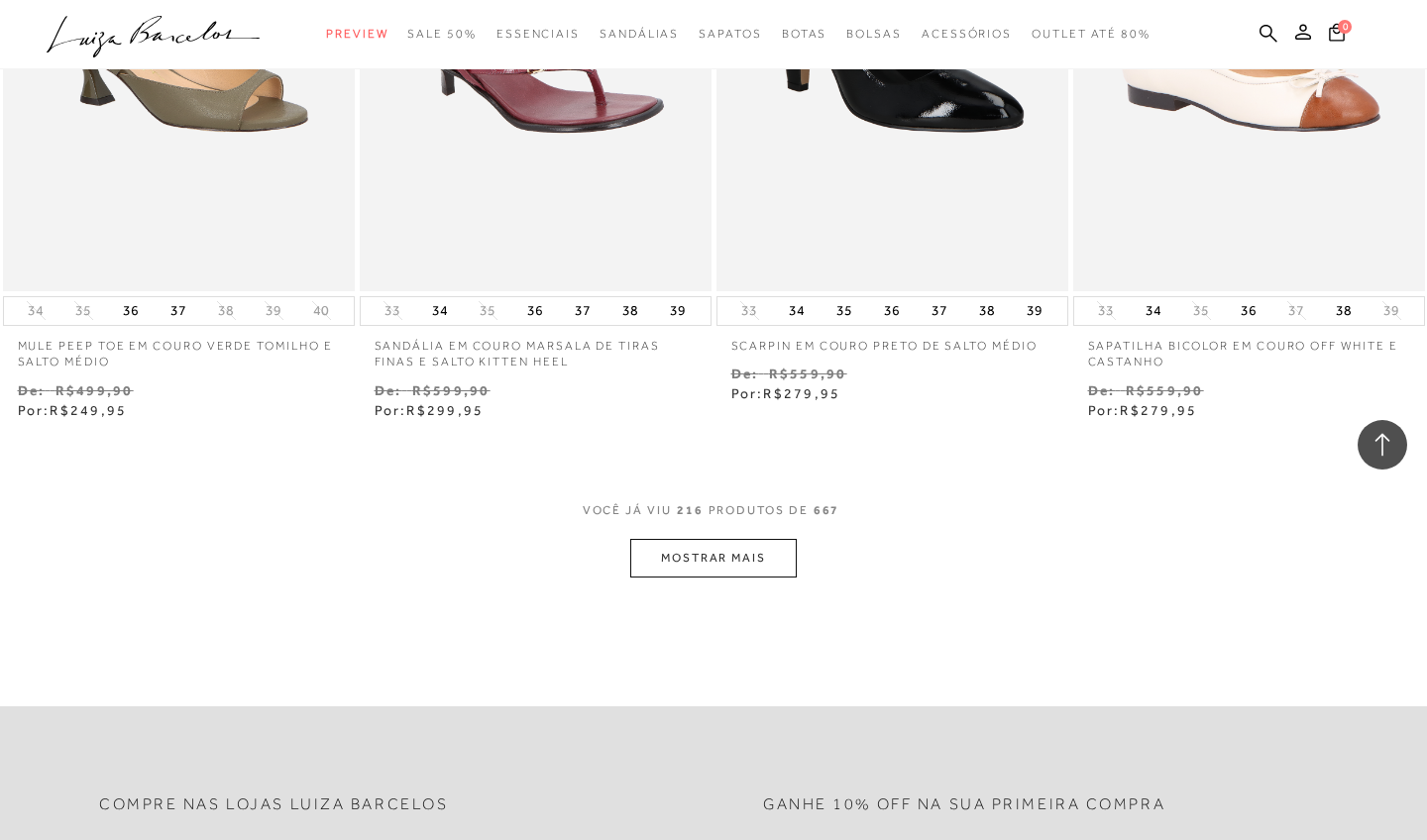 scroll, scrollTop: 36378, scrollLeft: 0, axis: vertical 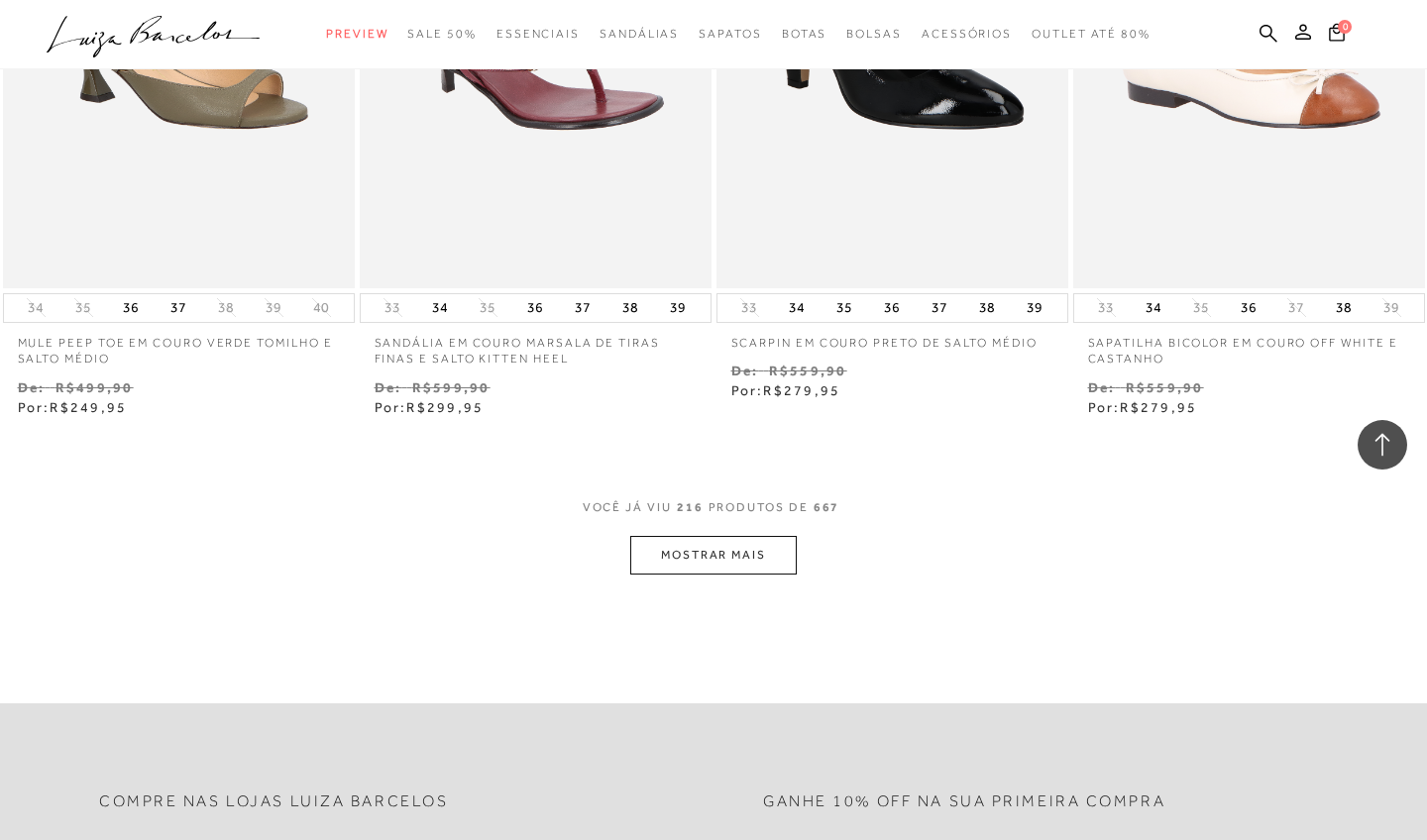 click on "MOSTRAR MAIS" at bounding box center [714, 555] 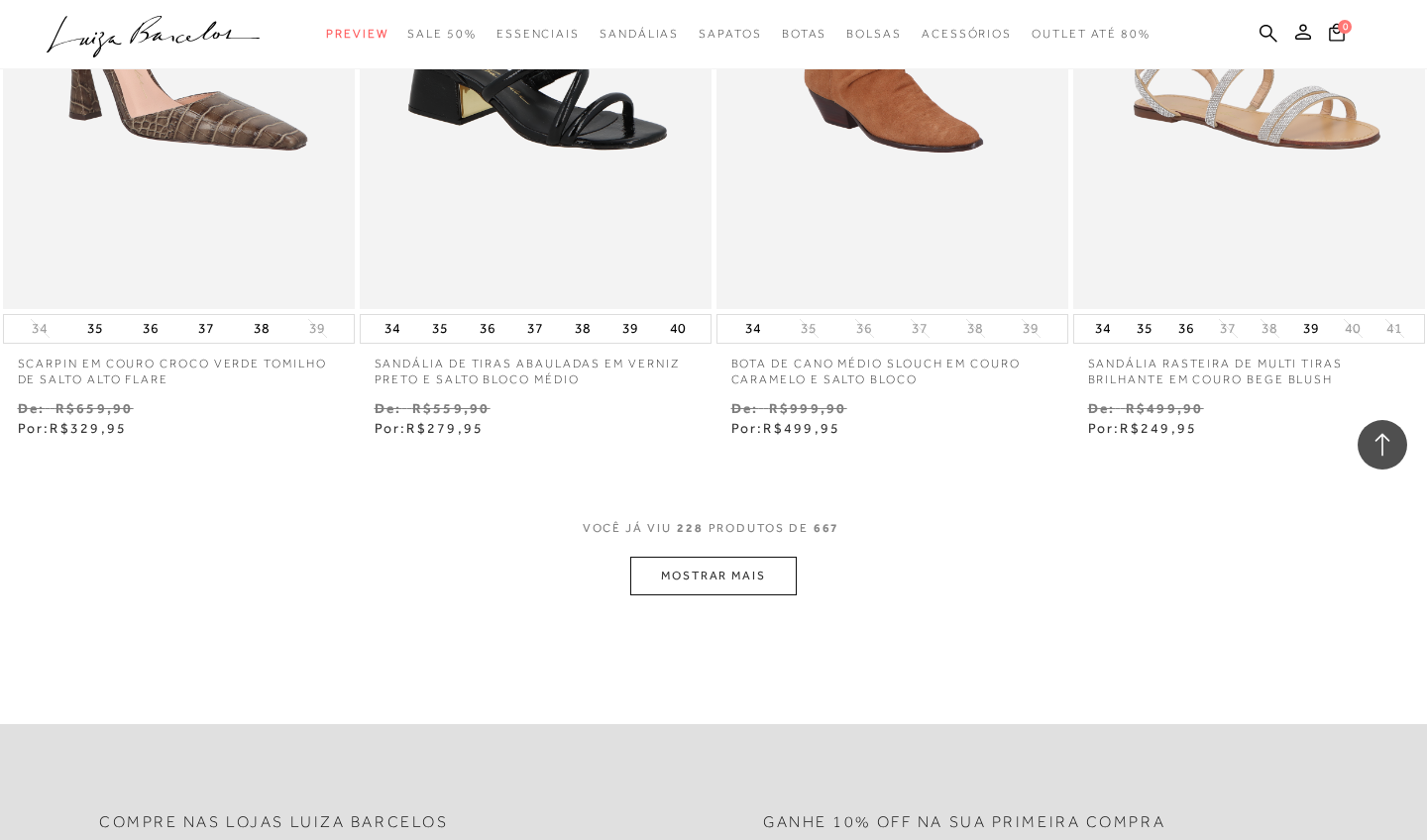 scroll, scrollTop: 38392, scrollLeft: 0, axis: vertical 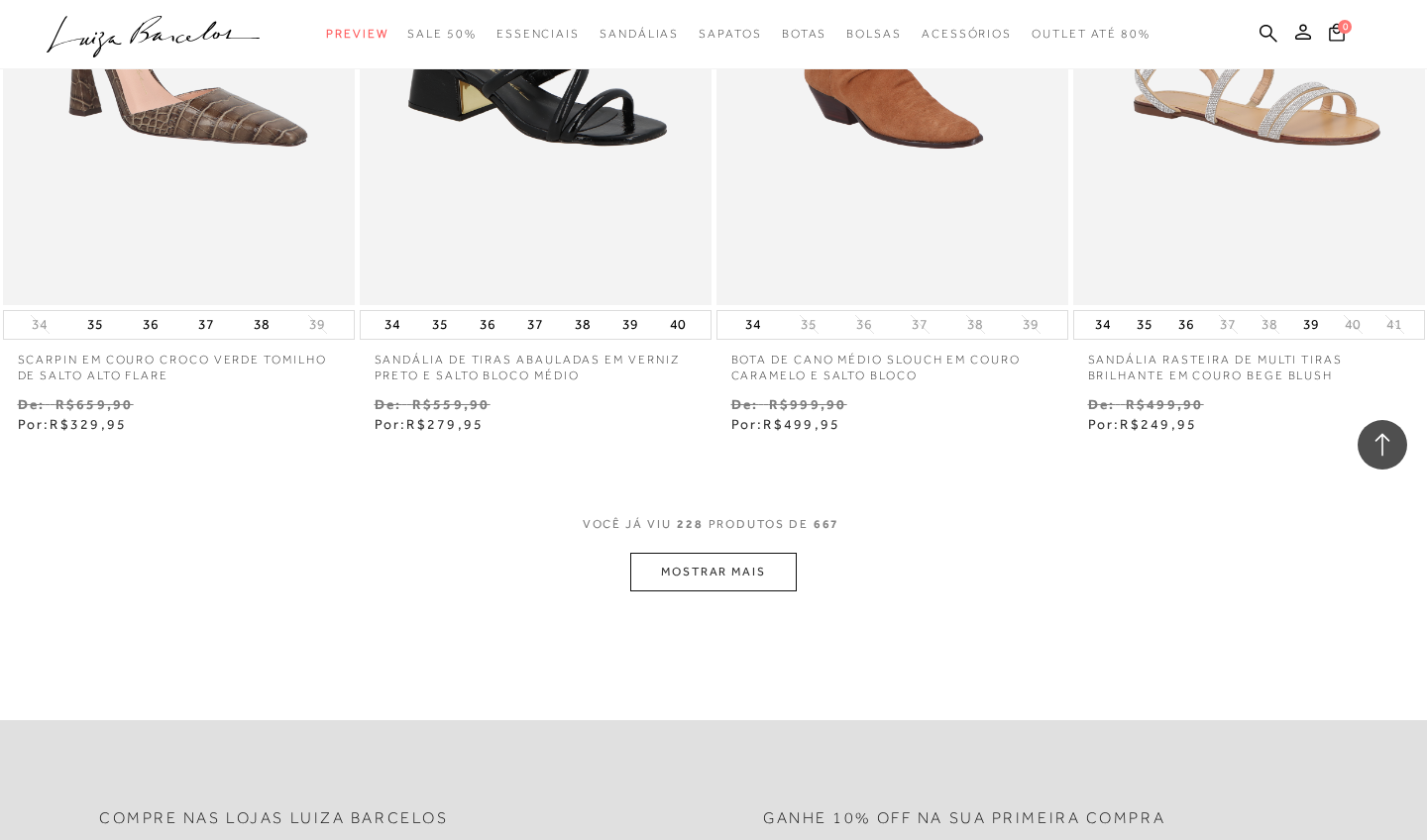 click on "MOSTRAR MAIS" at bounding box center [714, 572] 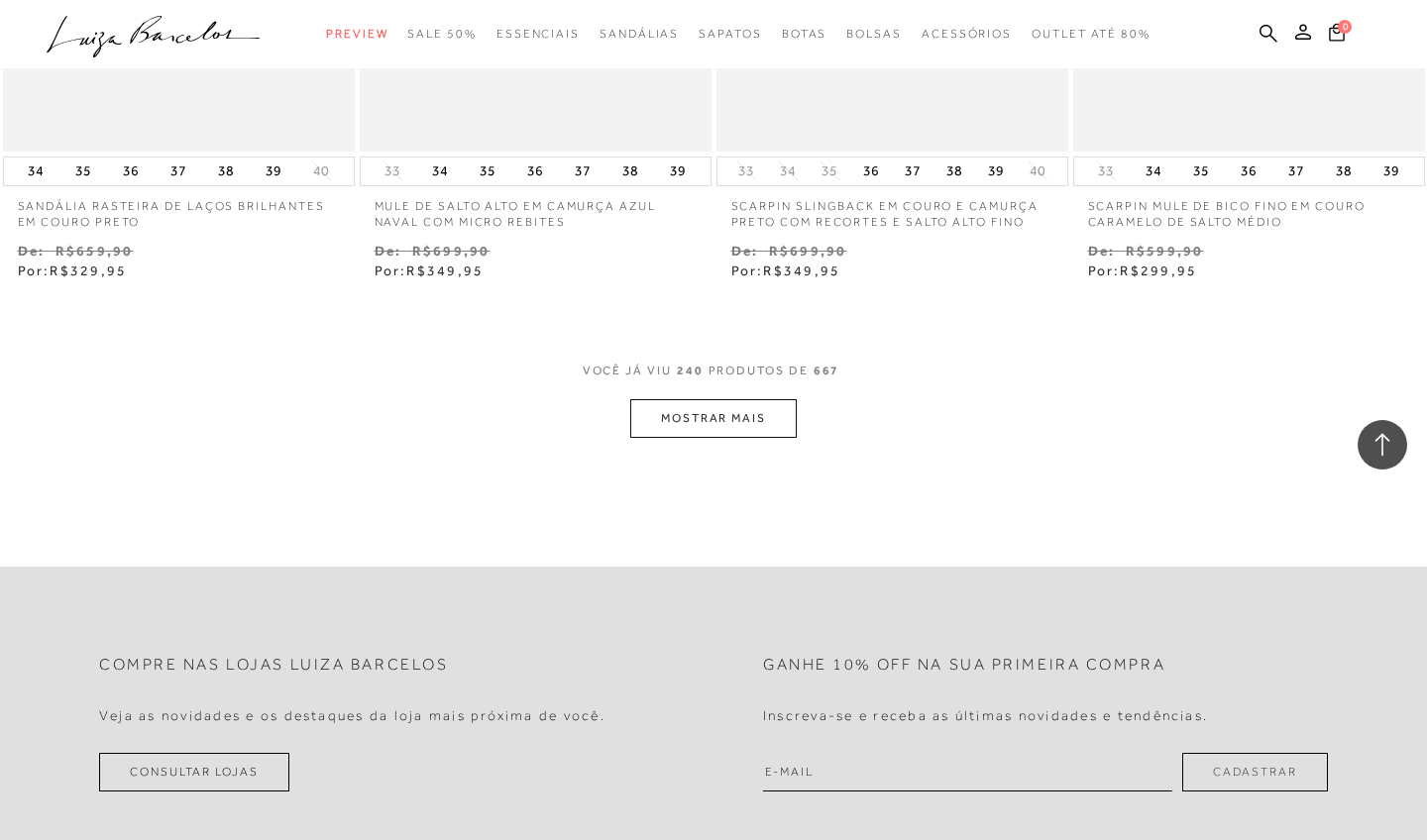 scroll, scrollTop: 40618, scrollLeft: 0, axis: vertical 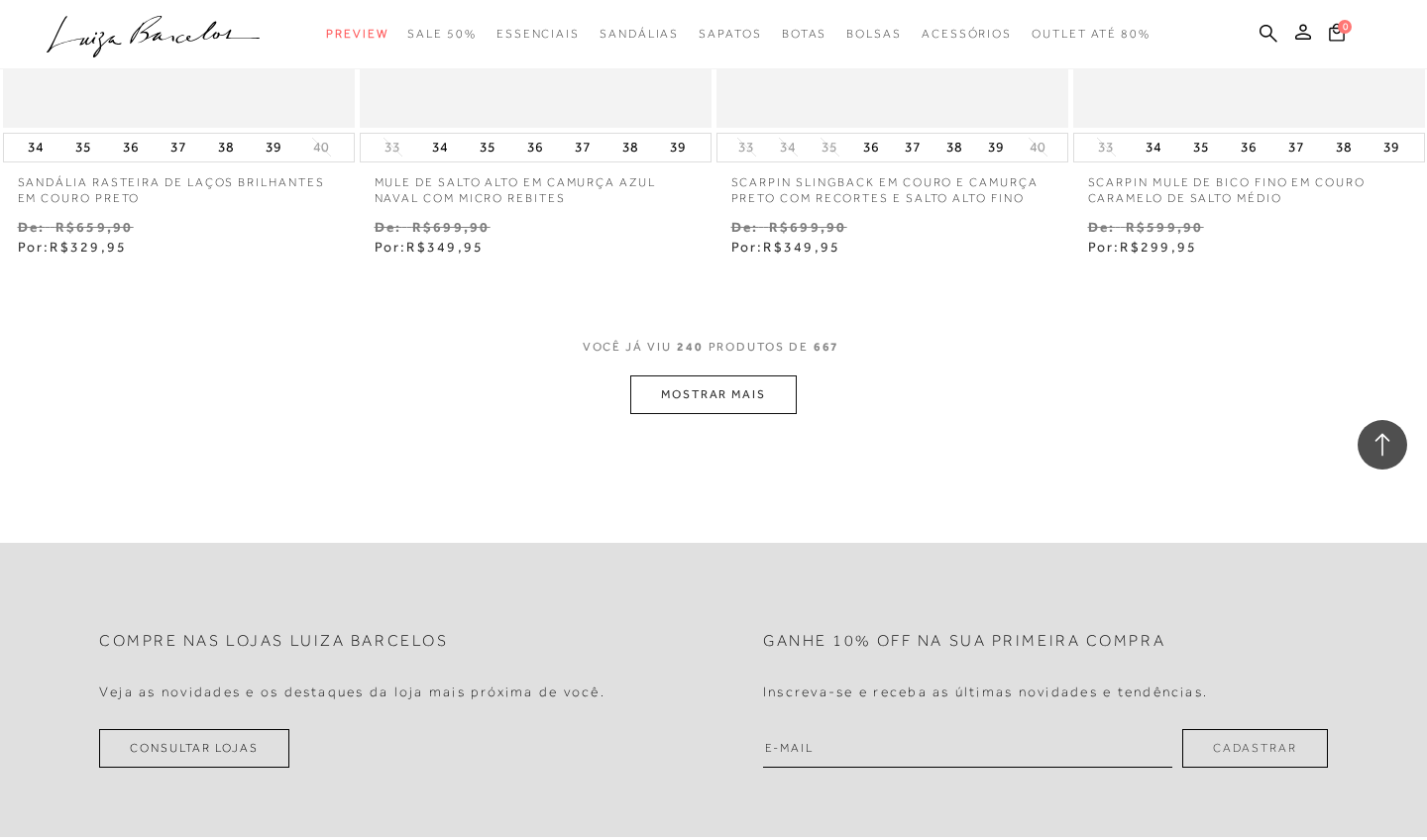 click on "MOSTRAR MAIS" at bounding box center (714, 394) 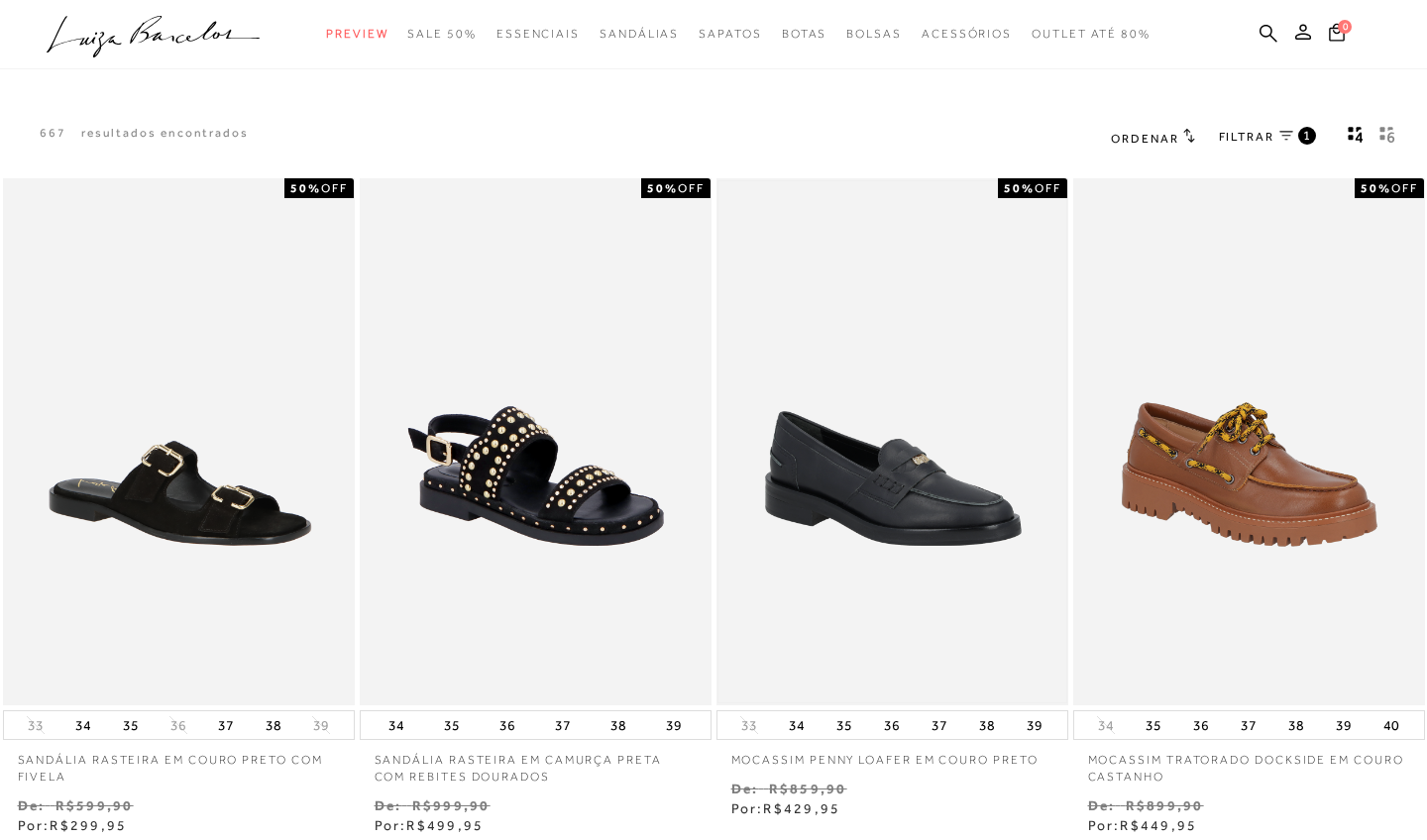scroll, scrollTop: 0, scrollLeft: 0, axis: both 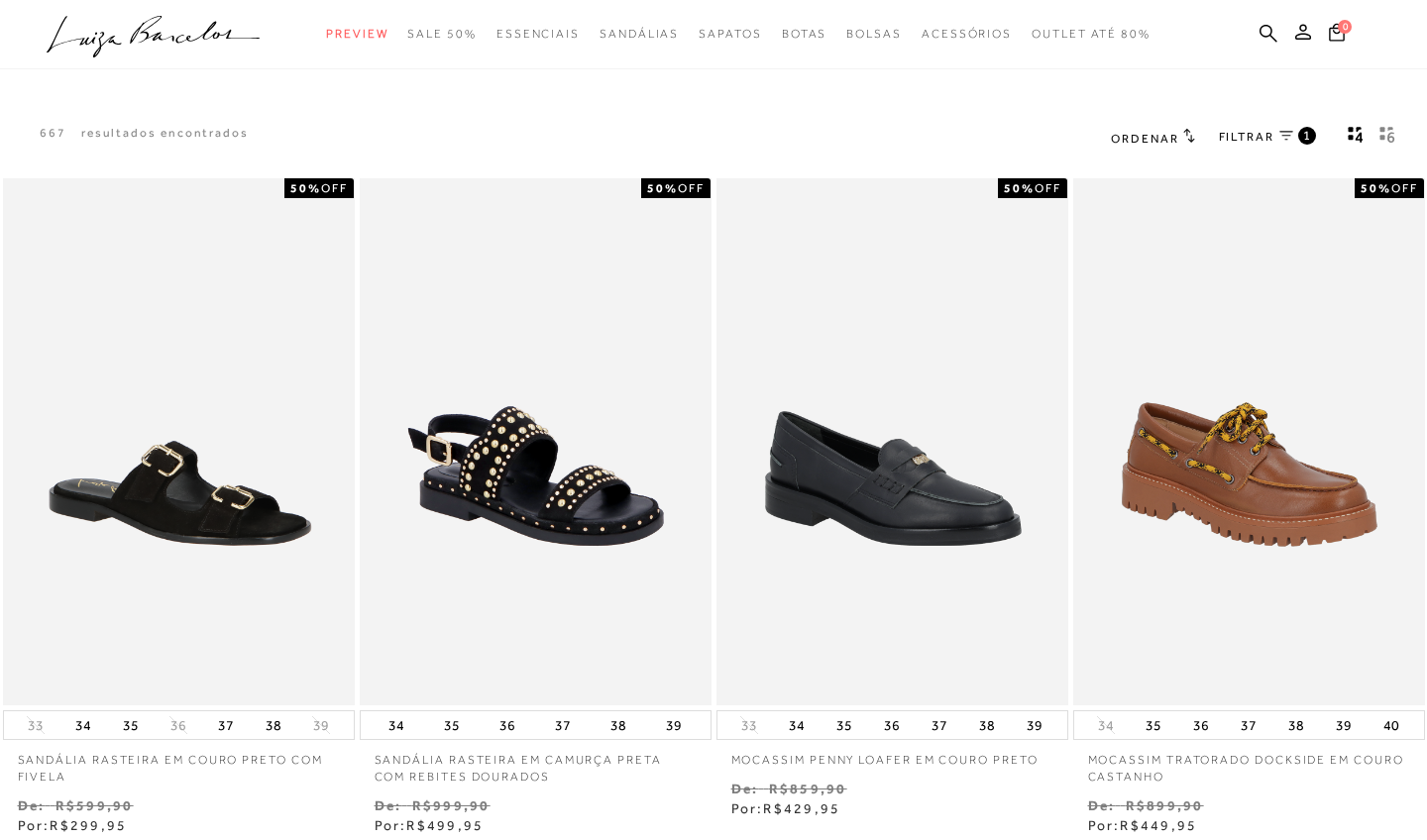 click on "FILTRAR" at bounding box center (1247, 137) 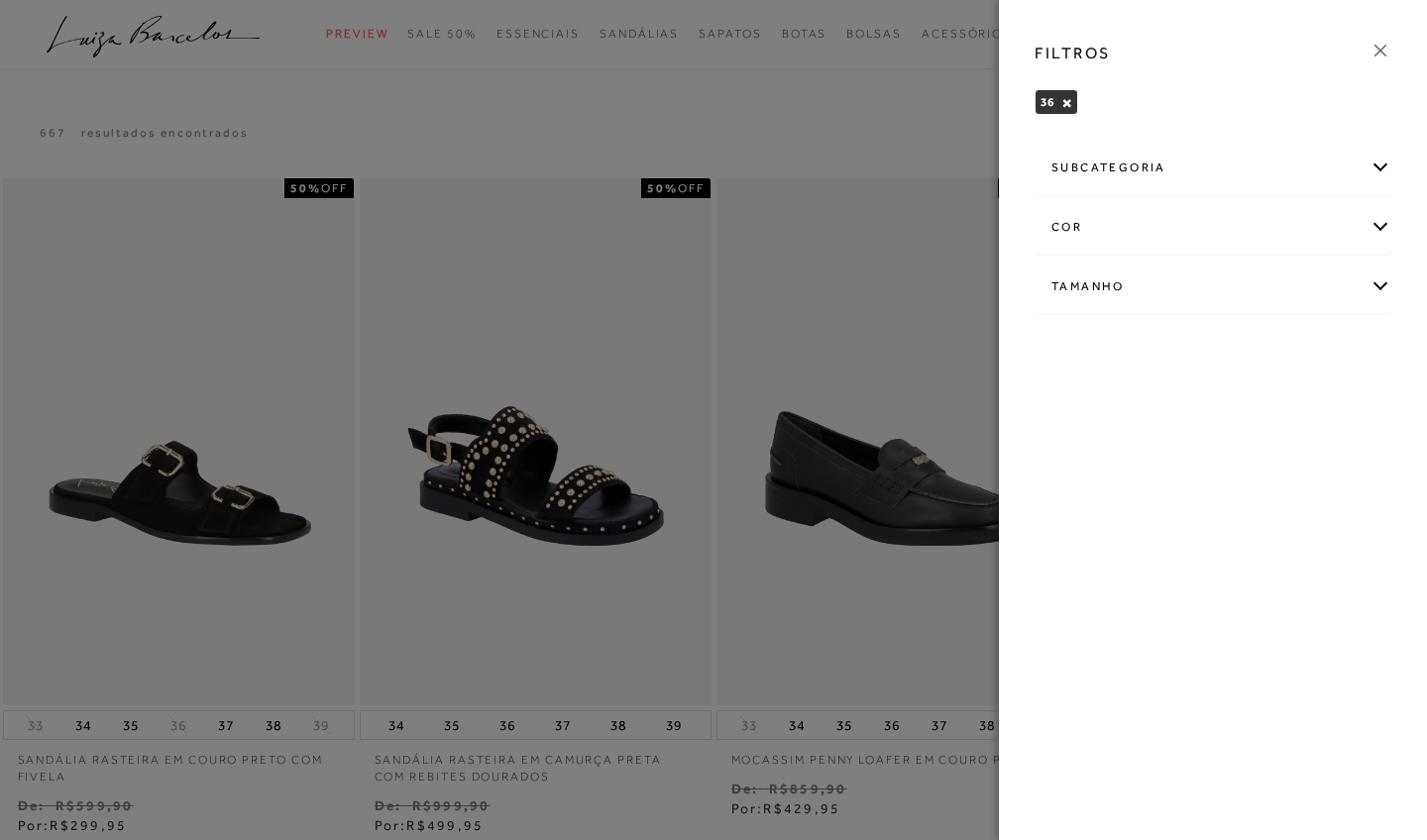 click on "subcategoria" at bounding box center (1213, 167) 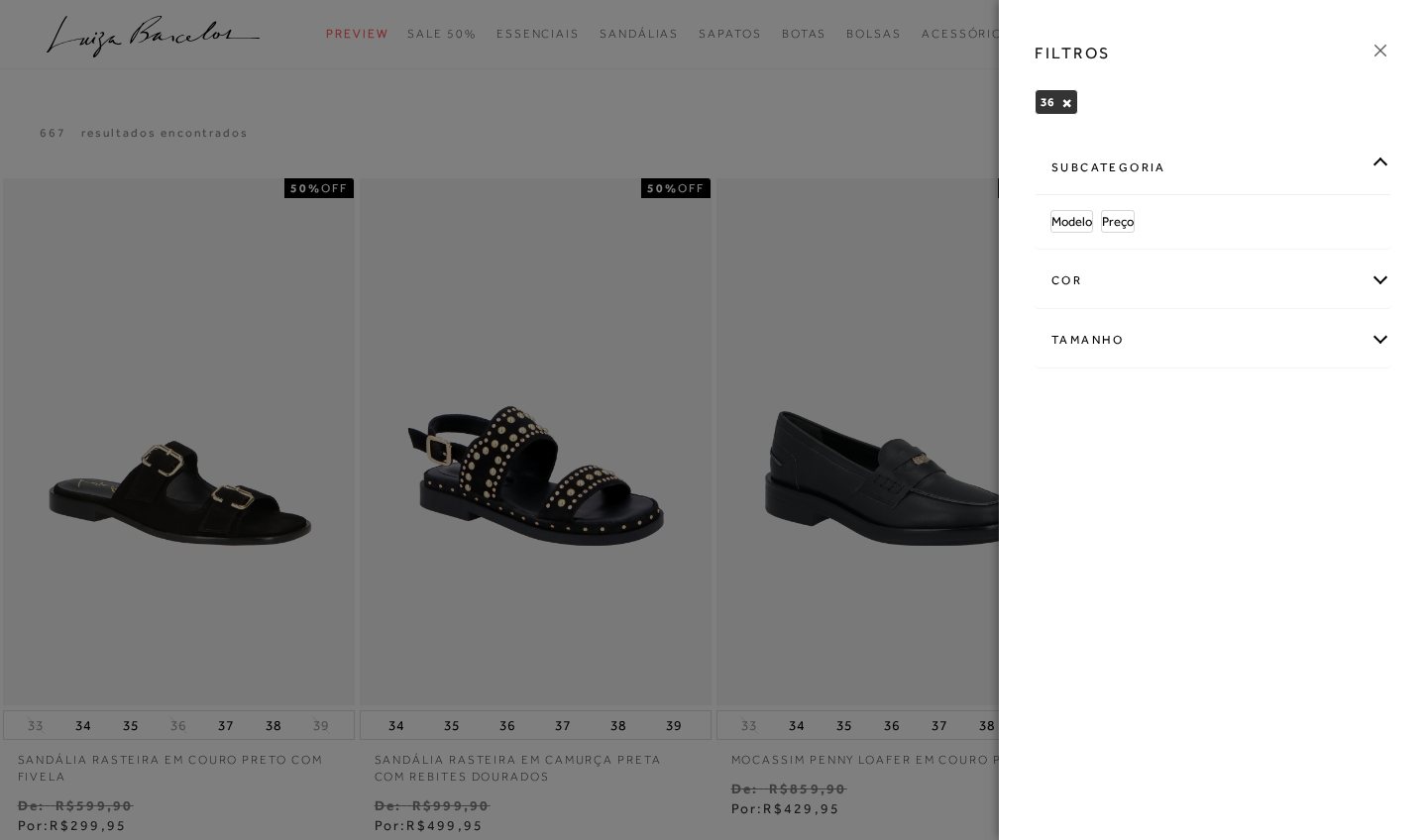 click on "Modelo
Preço" at bounding box center (1213, 221) 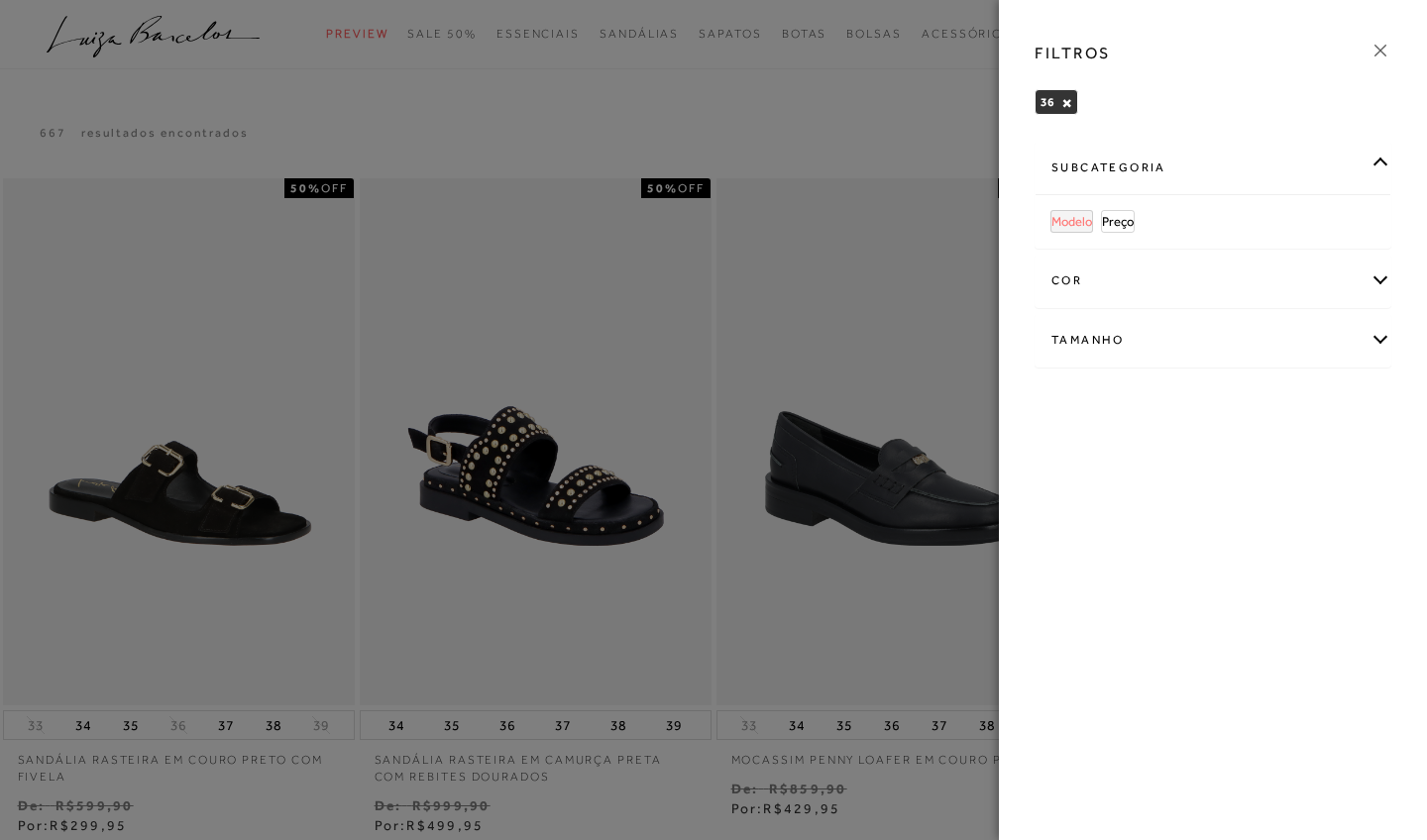 click on "Modelo" at bounding box center (1071, 221) 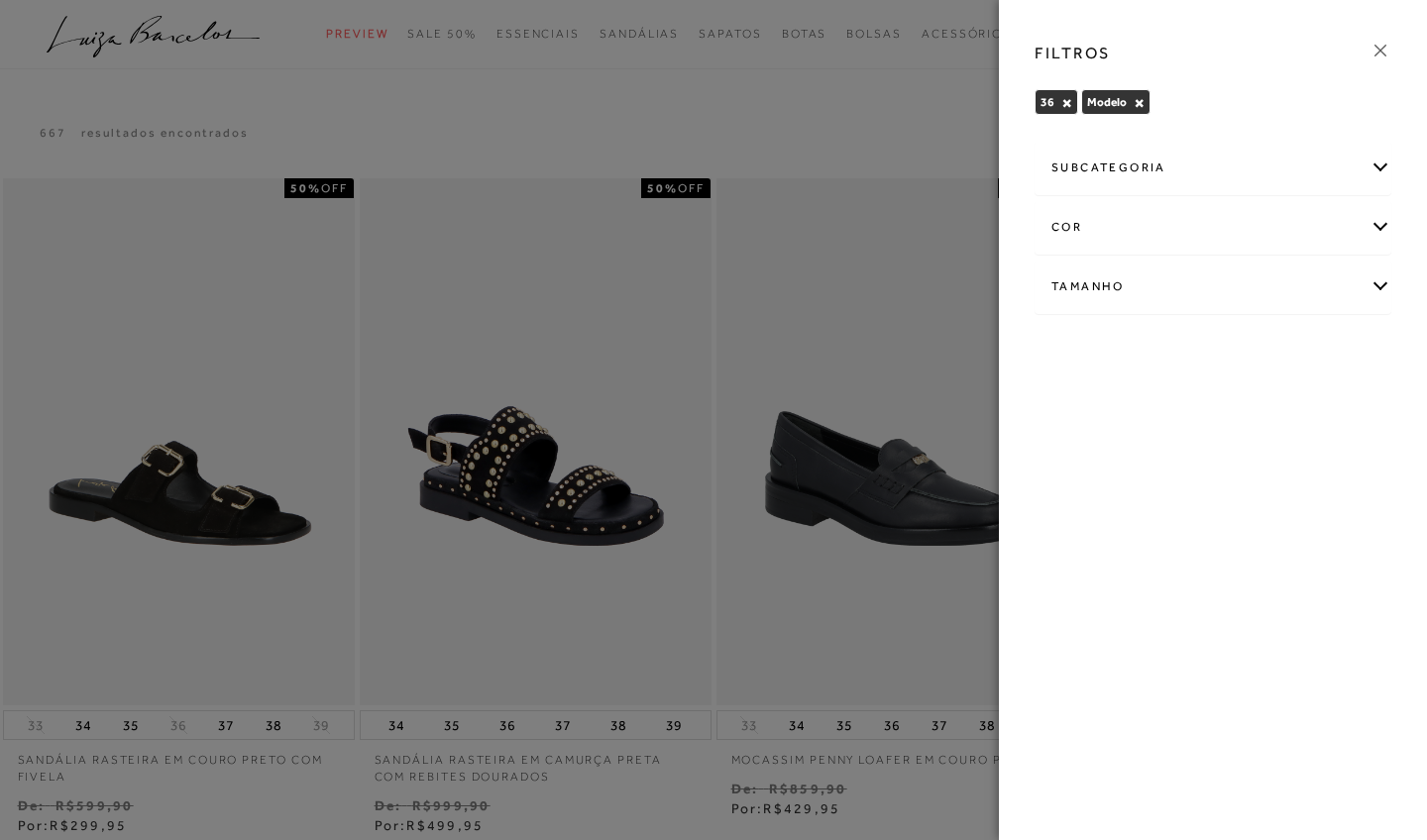 click 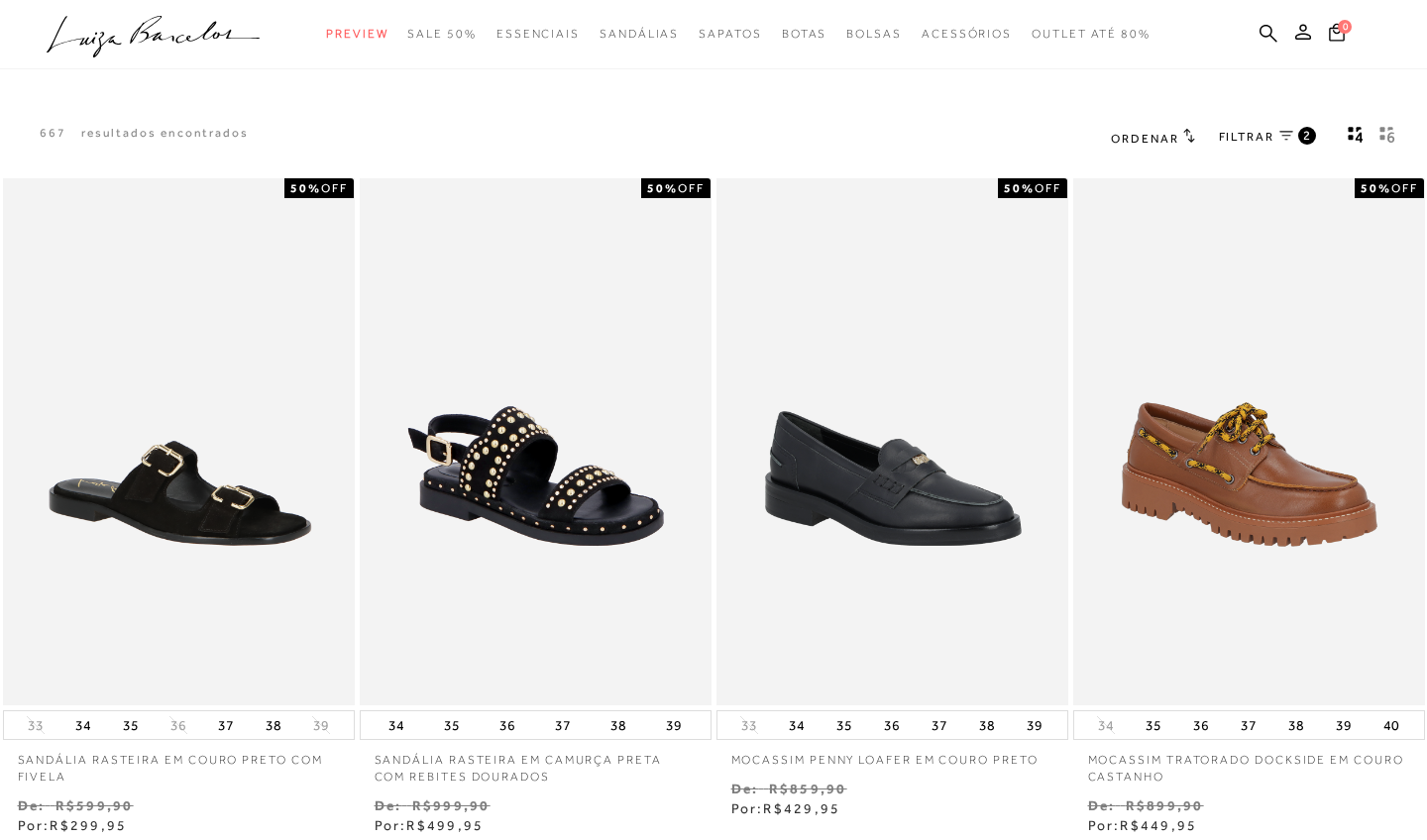 click 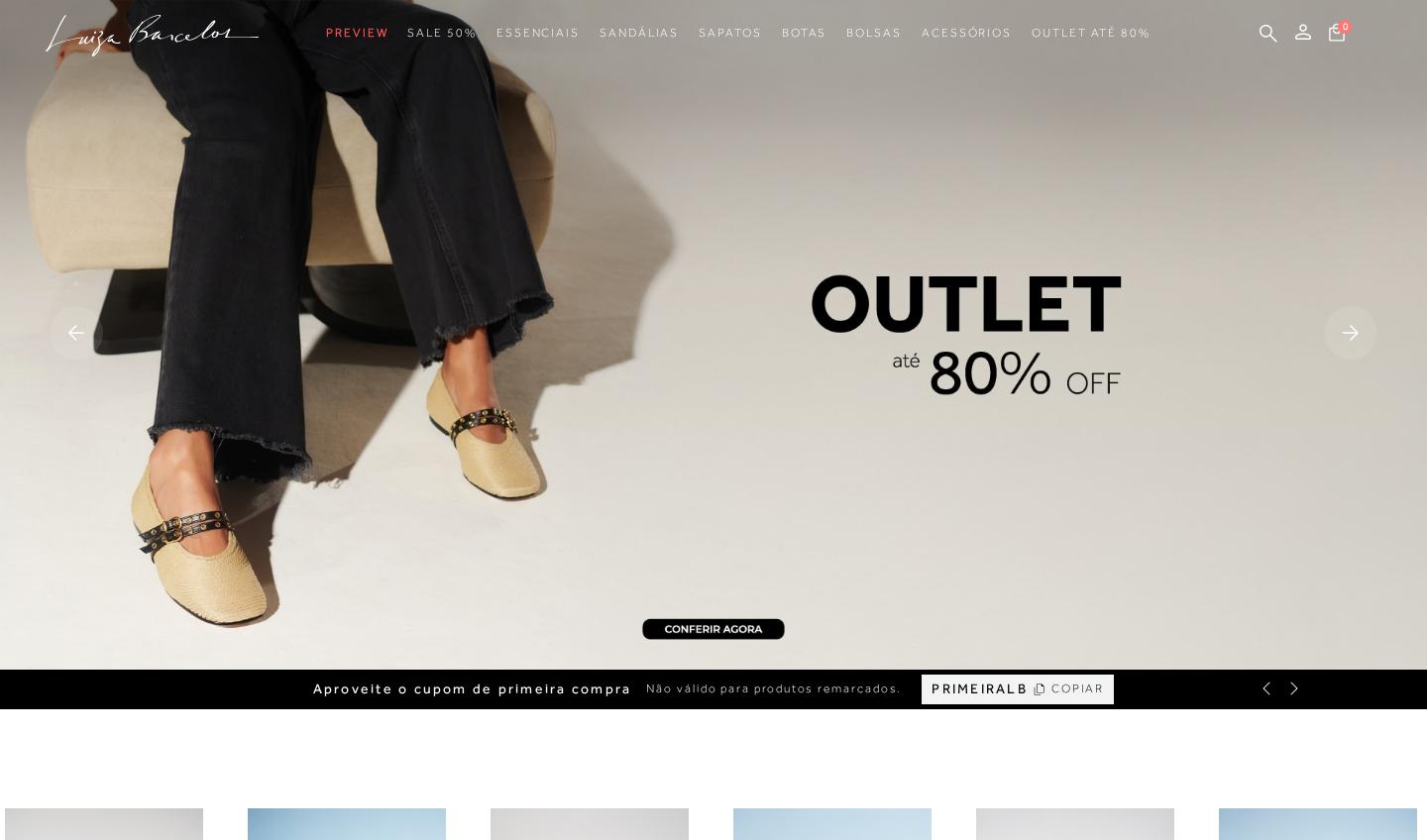 scroll, scrollTop: 0, scrollLeft: 0, axis: both 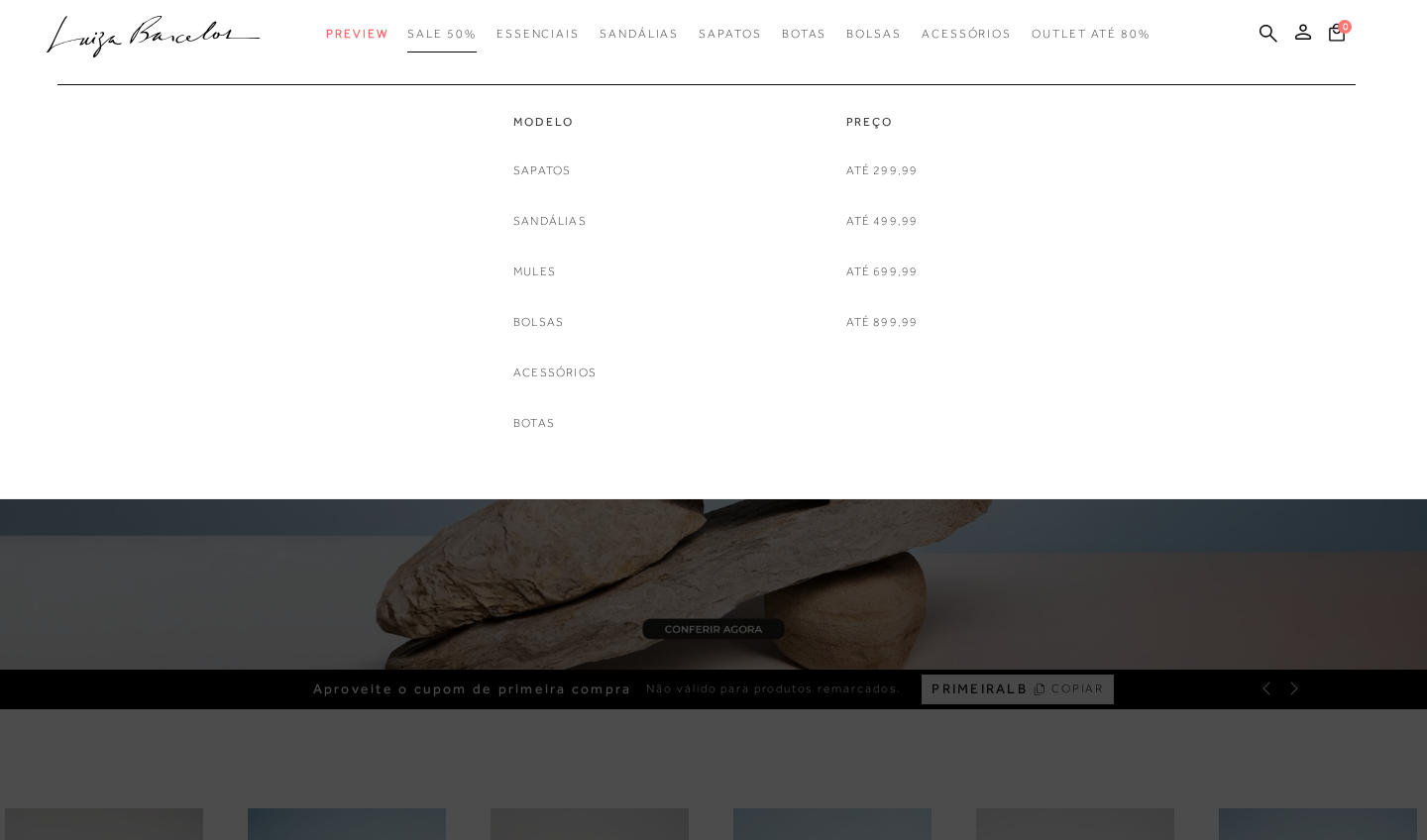 click on "SALE 50%" at bounding box center [441, 34] 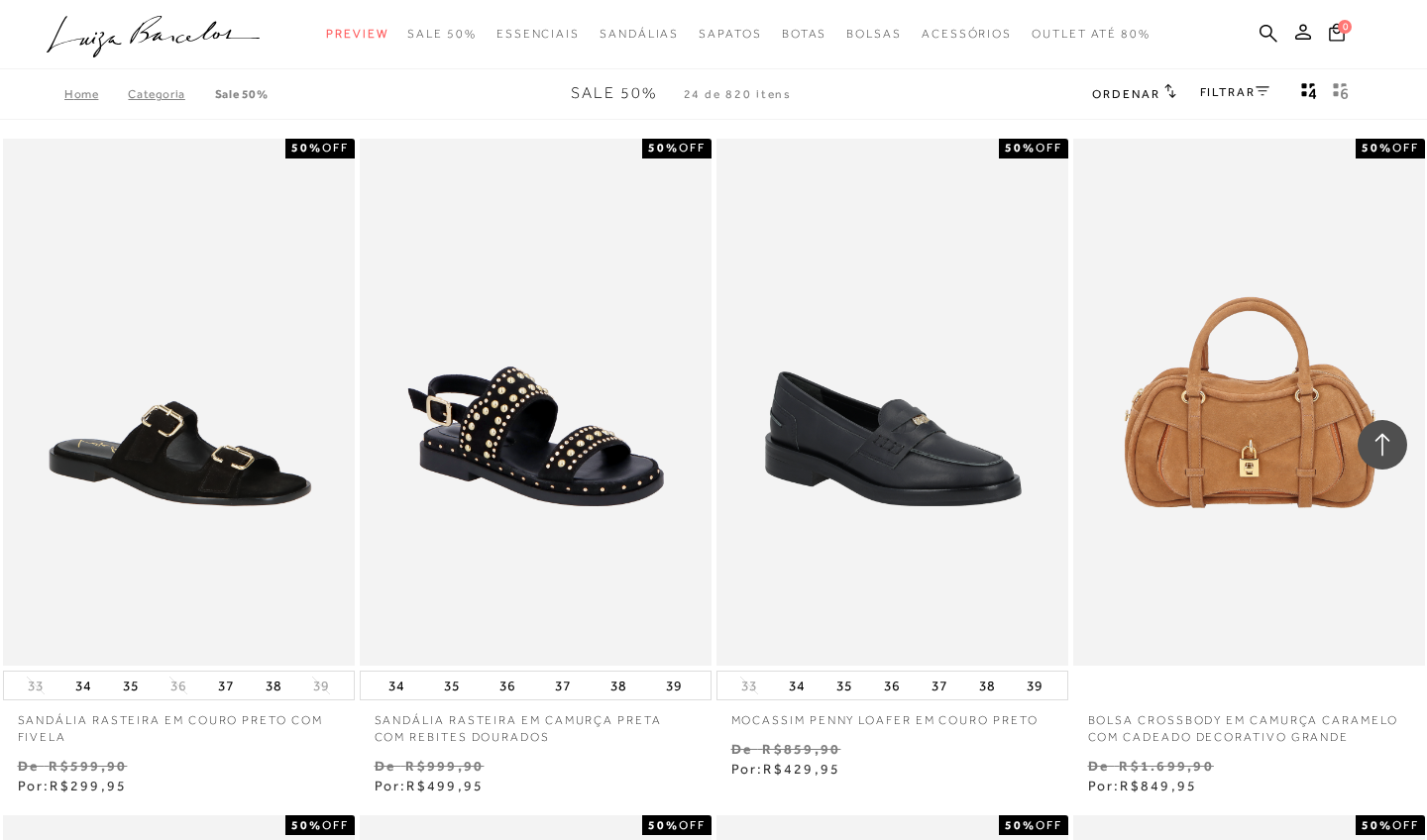 scroll, scrollTop: 1855, scrollLeft: 0, axis: vertical 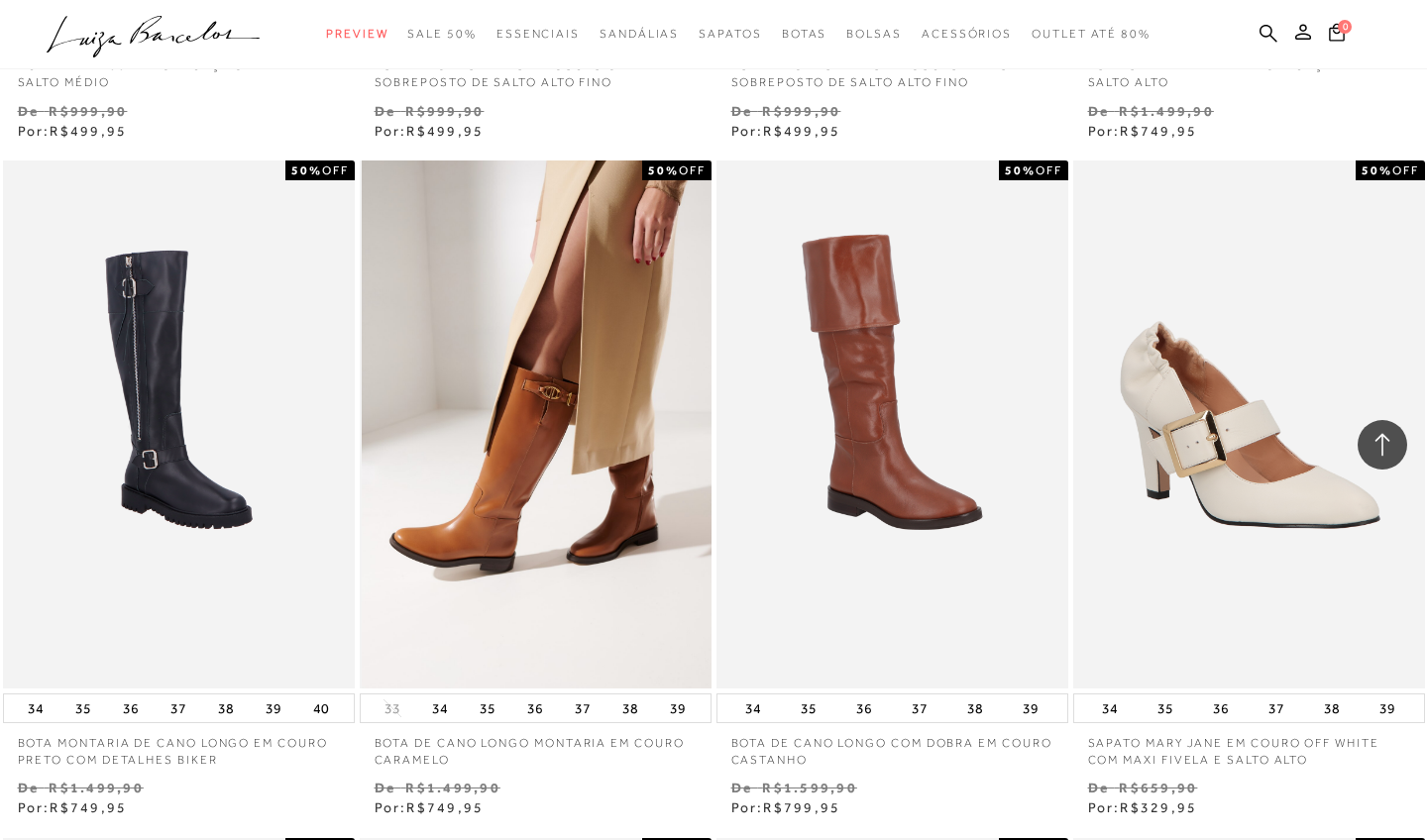 click at bounding box center [536, 424] 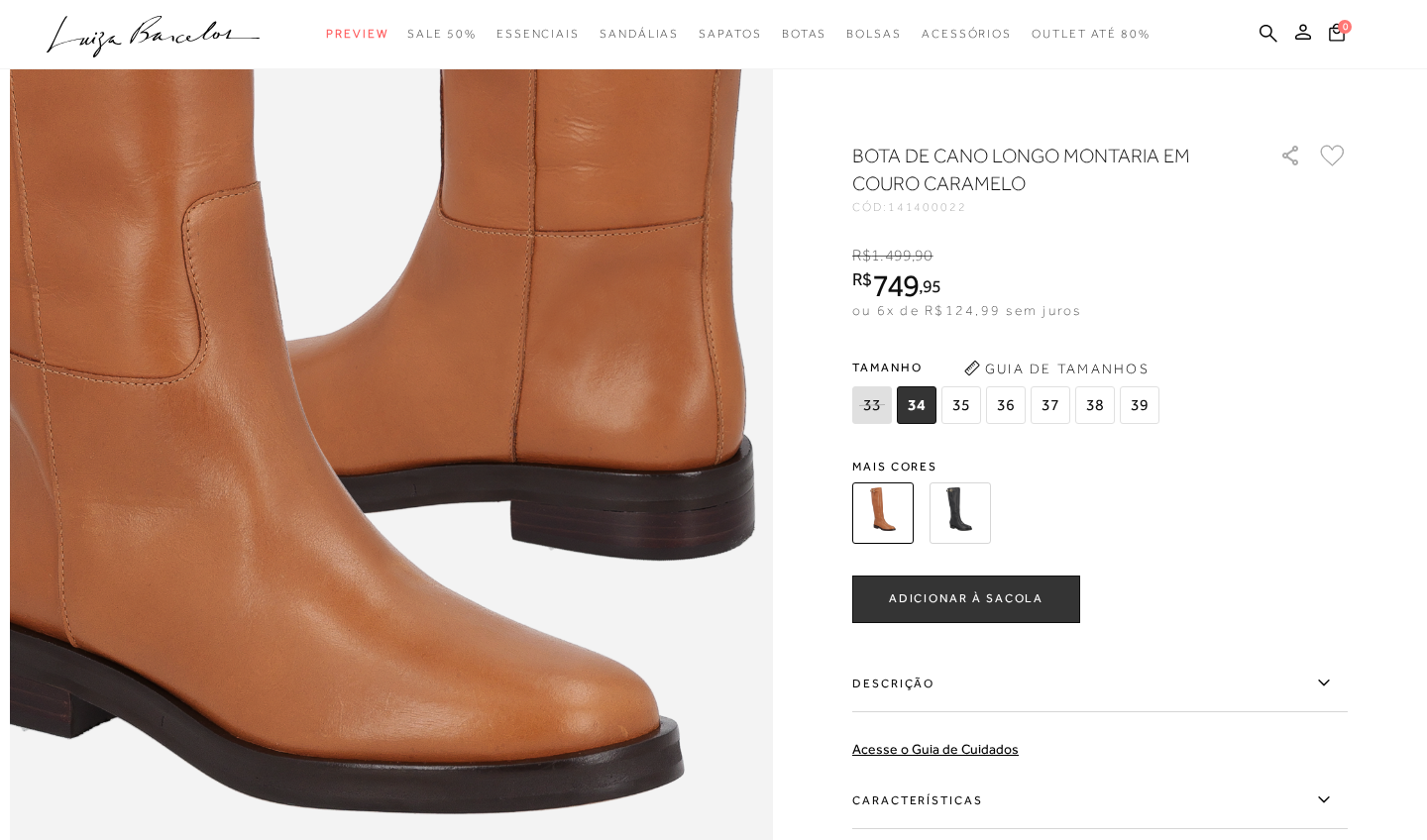 scroll, scrollTop: 1189, scrollLeft: 0, axis: vertical 